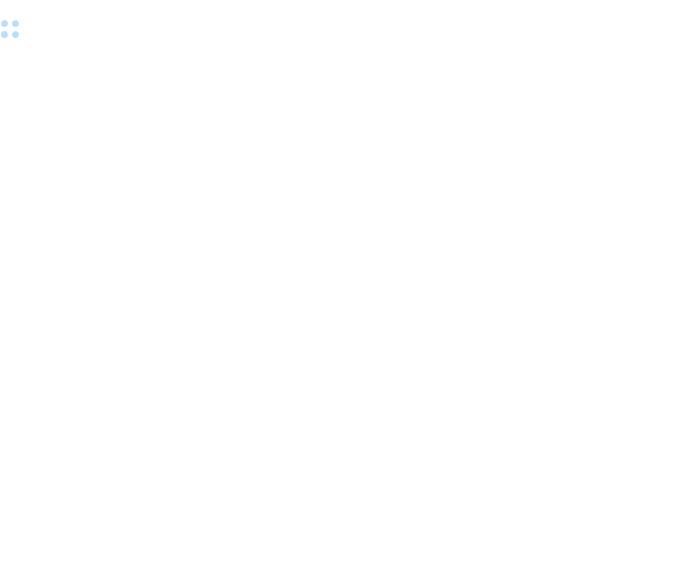 scroll, scrollTop: 0, scrollLeft: 0, axis: both 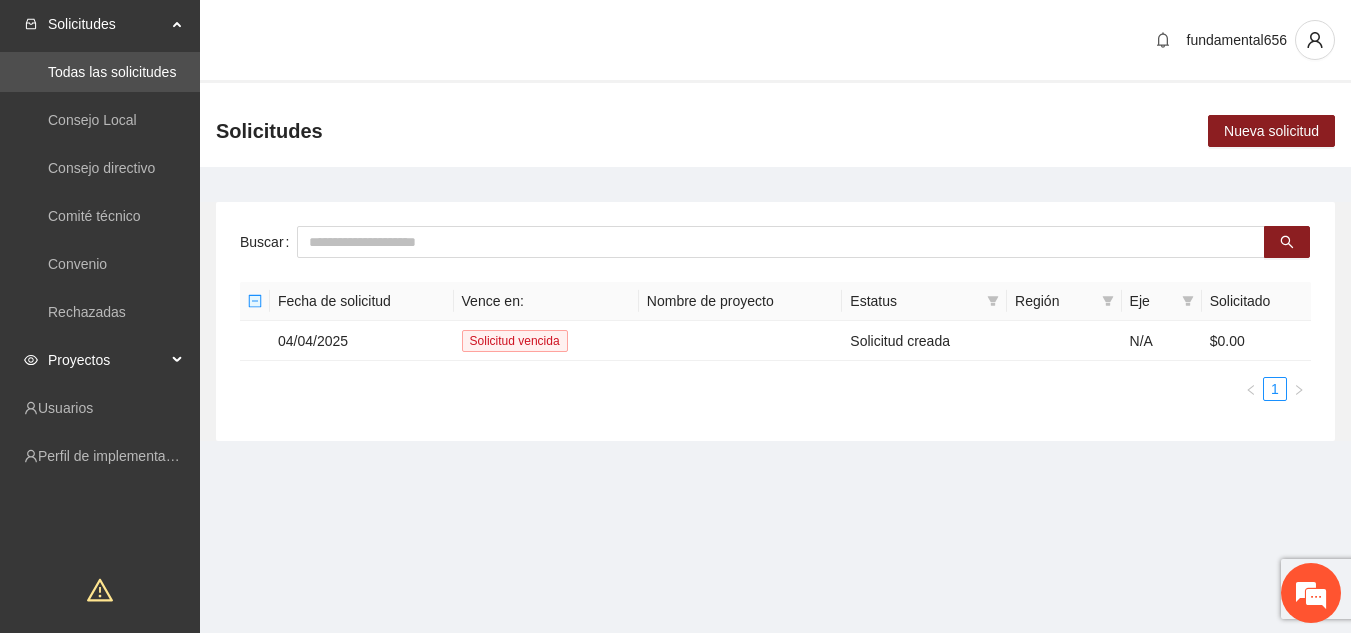 click on "Proyectos" at bounding box center [107, 360] 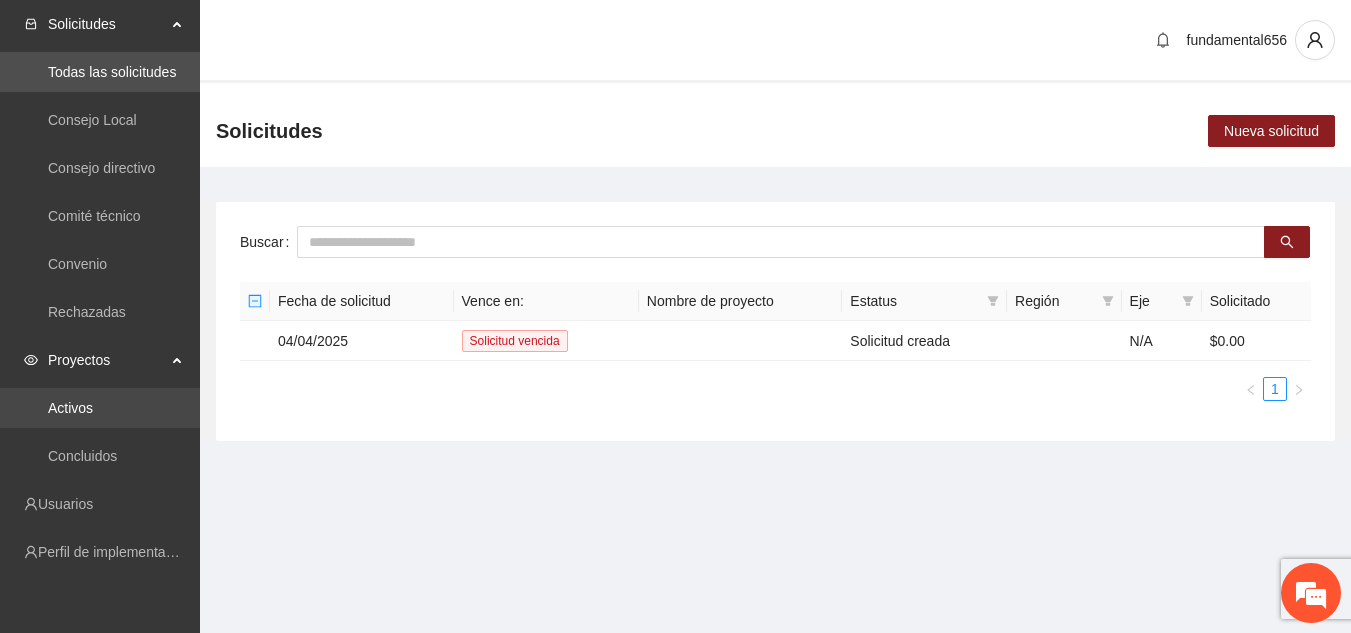 click on "Activos" at bounding box center [70, 408] 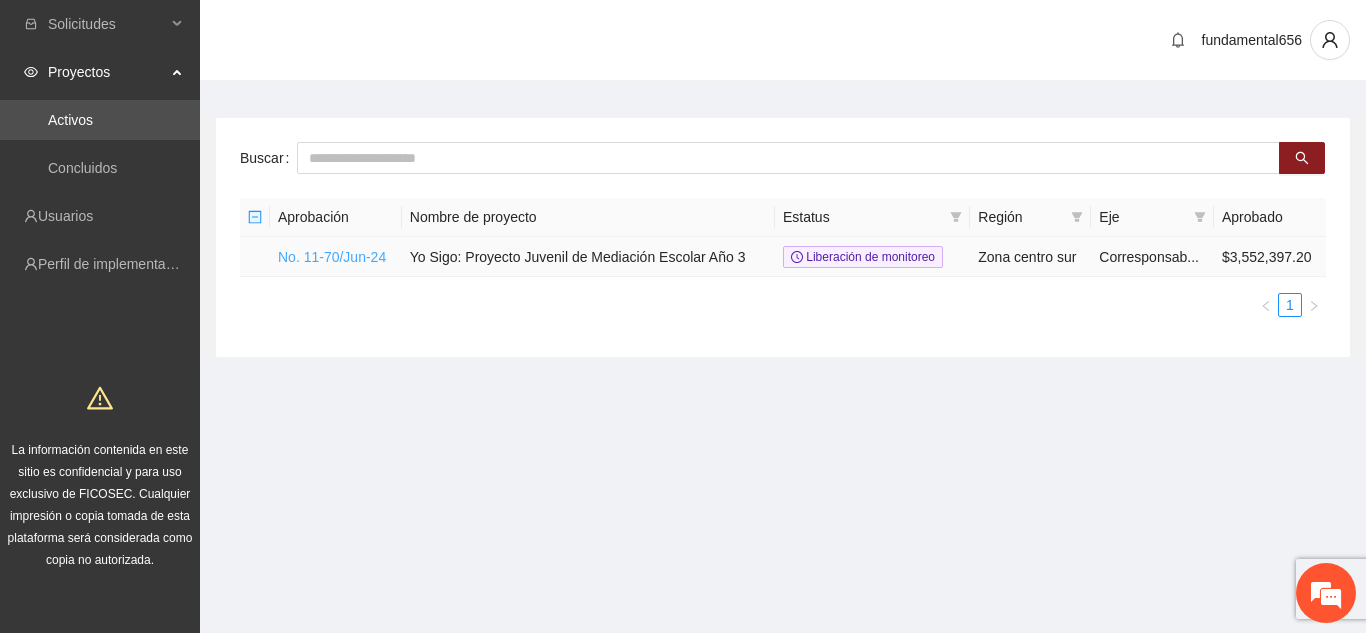 click on "No. 11-70/Jun-24" at bounding box center [332, 257] 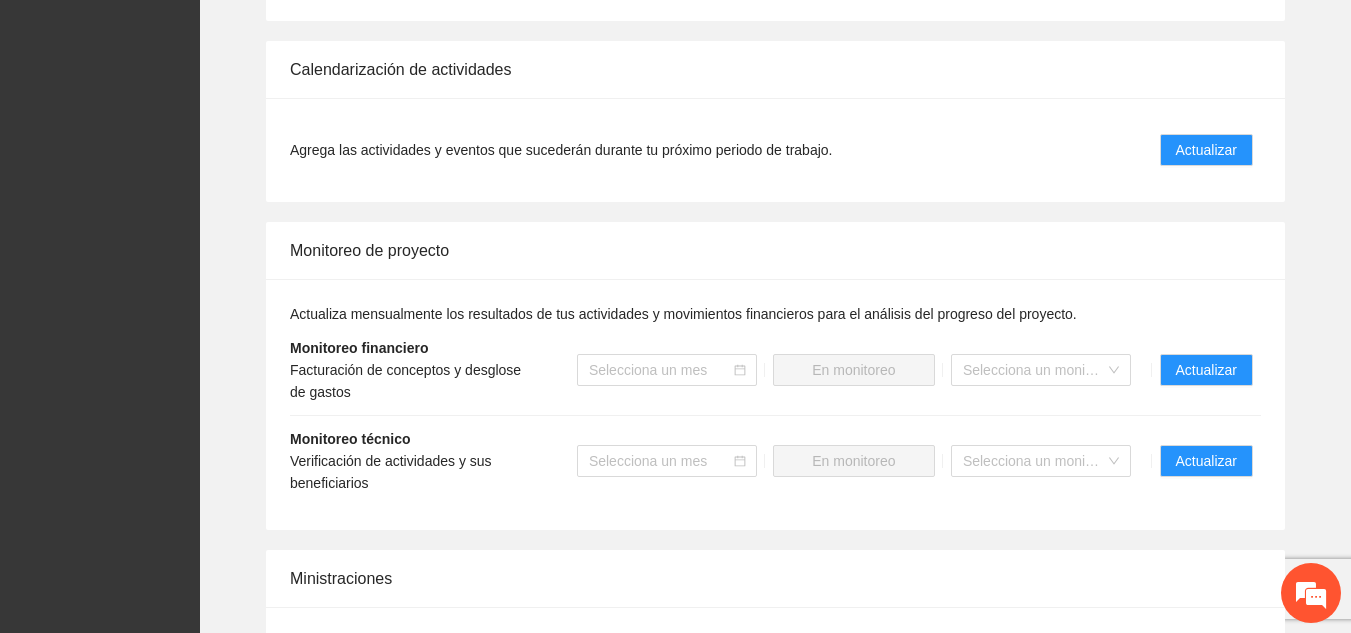 scroll, scrollTop: 1710, scrollLeft: 0, axis: vertical 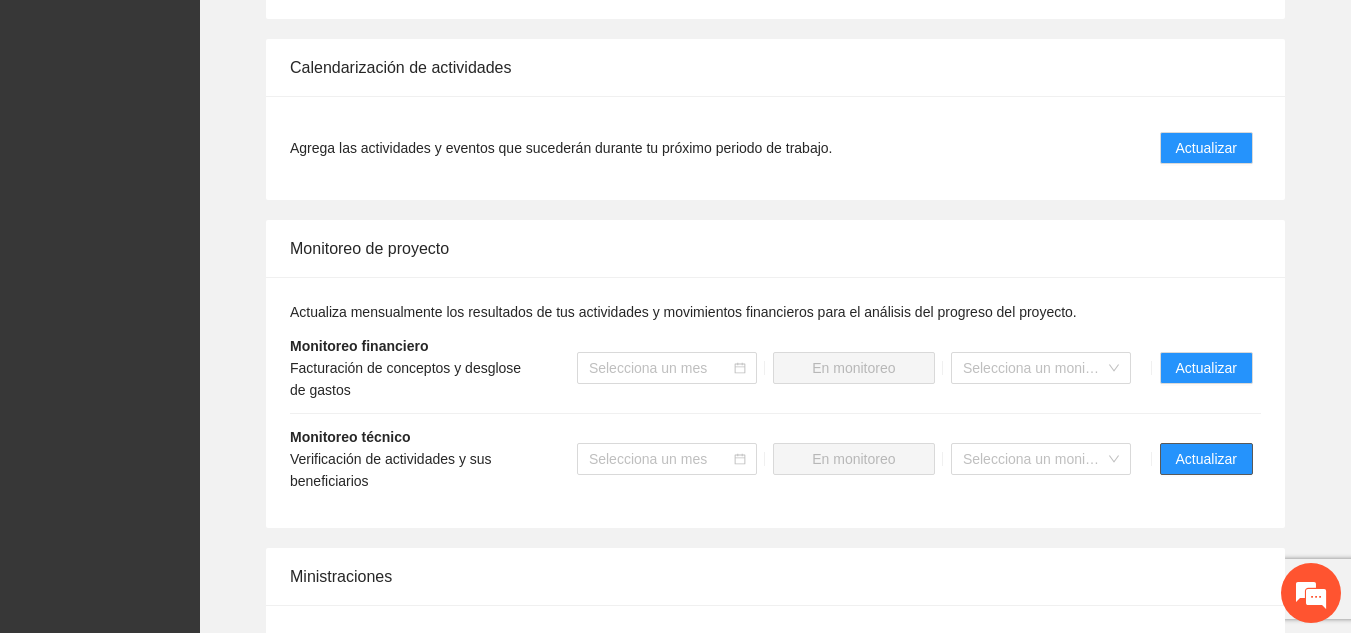 click on "Actualizar" at bounding box center (1206, 459) 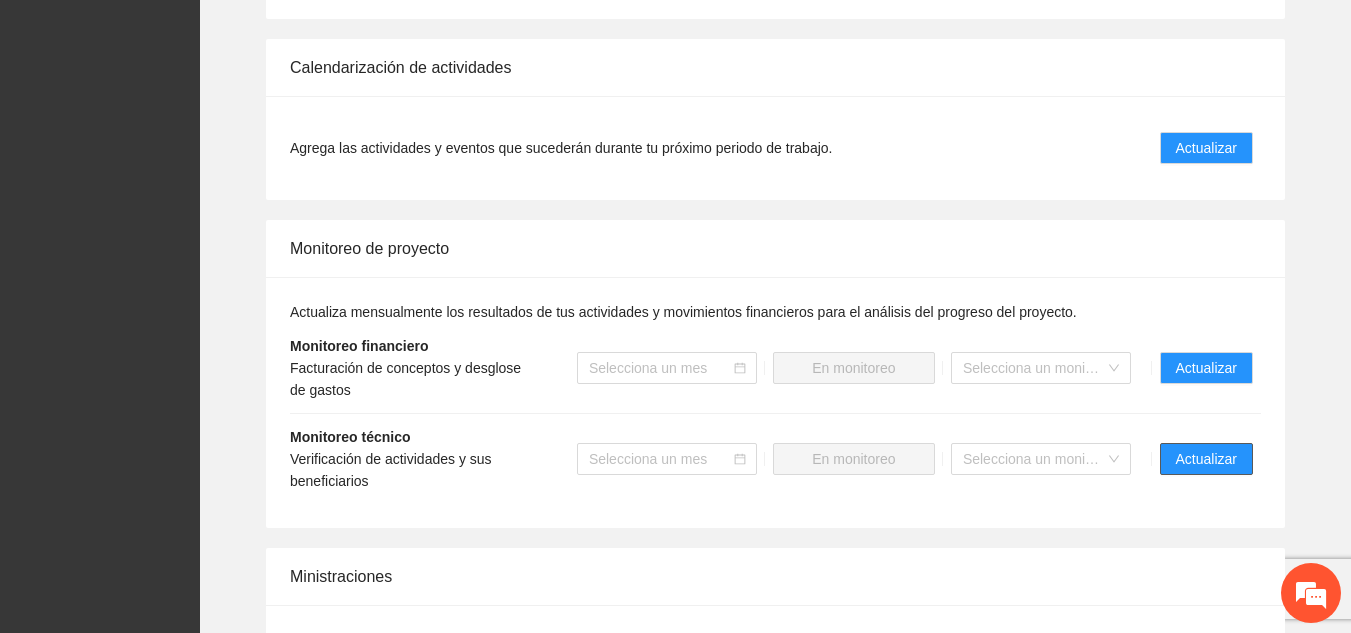 scroll, scrollTop: 0, scrollLeft: 0, axis: both 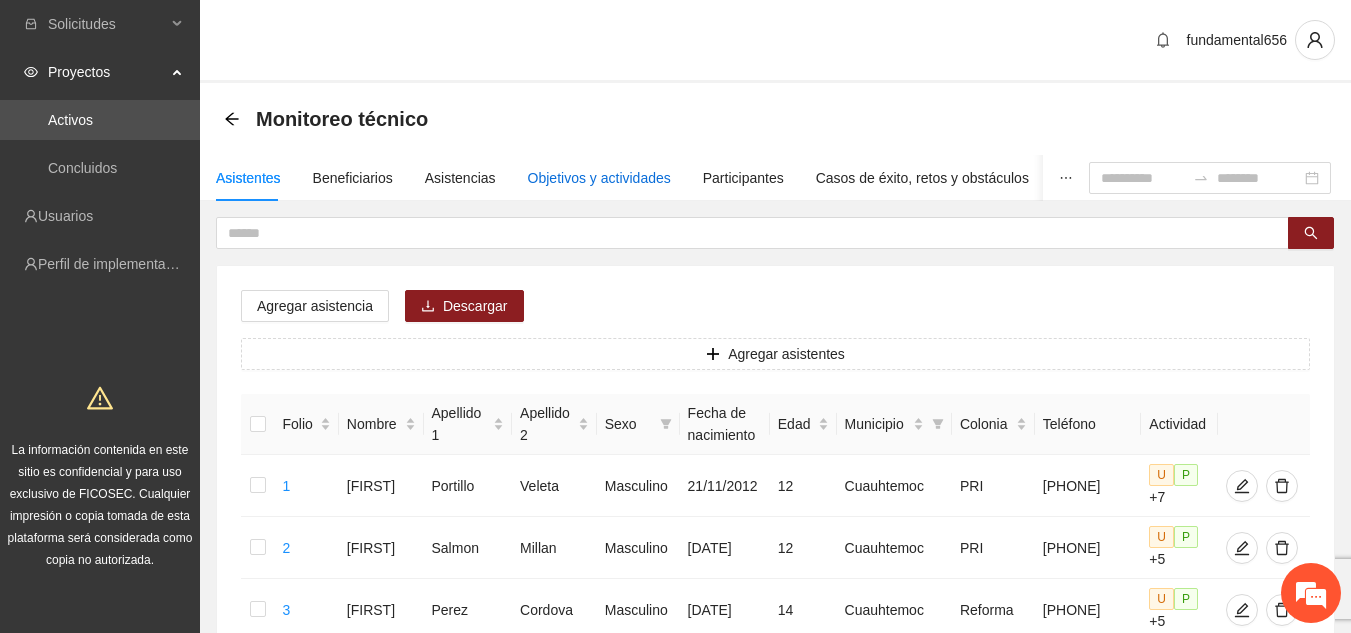 click on "Objetivos y actividades" at bounding box center [599, 178] 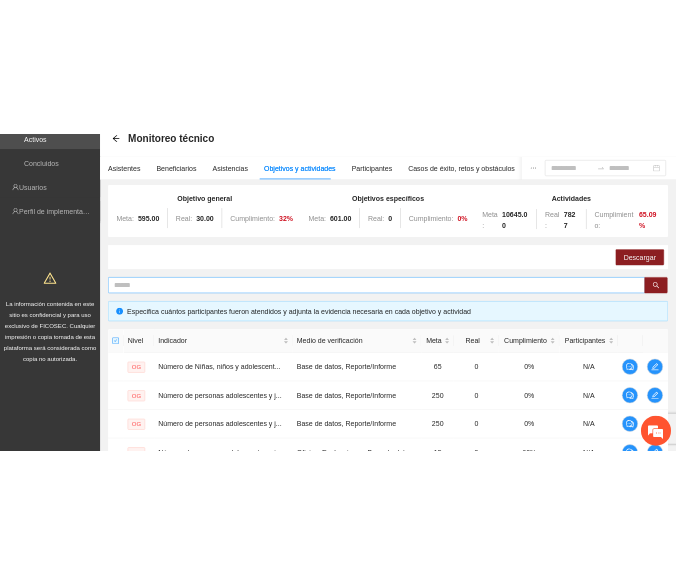 scroll, scrollTop: 111, scrollLeft: 0, axis: vertical 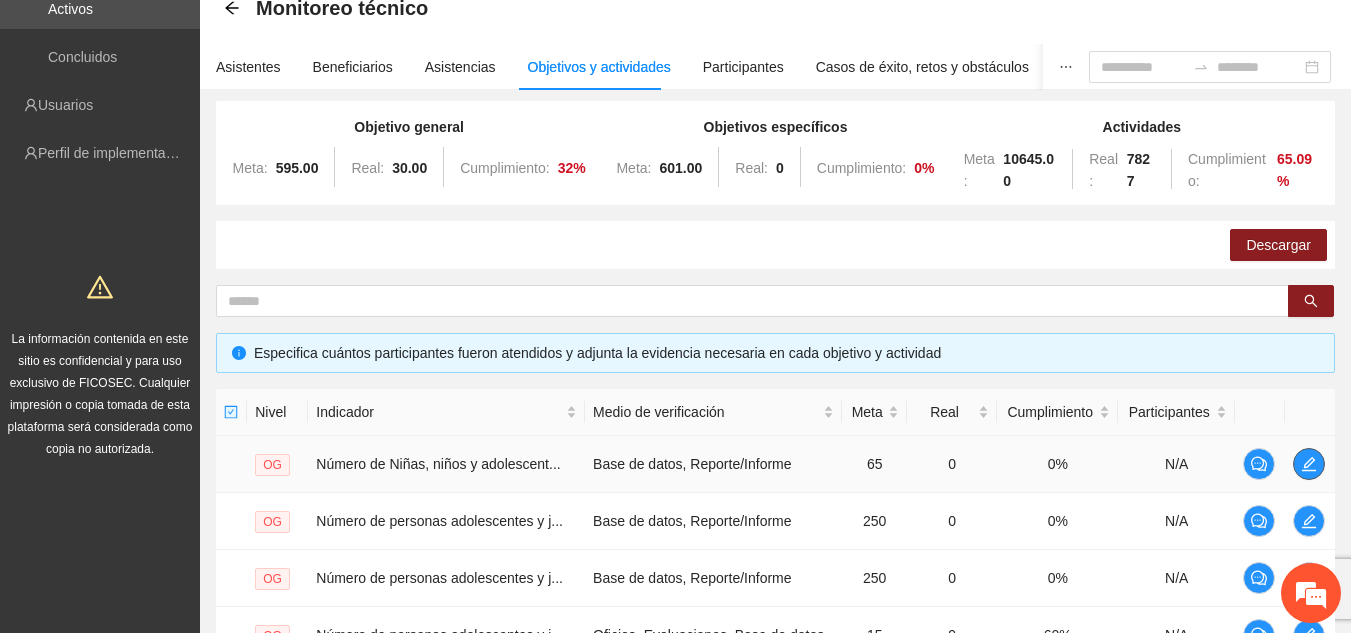 click 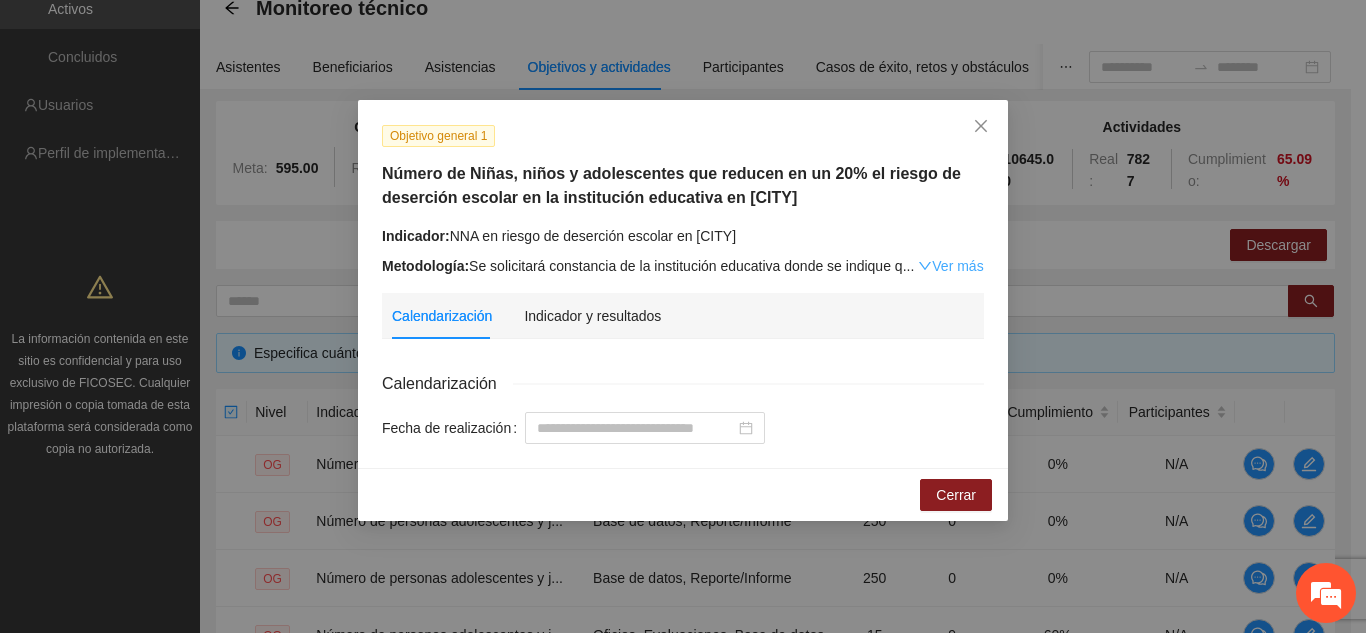 click on "Ver más" at bounding box center (950, 266) 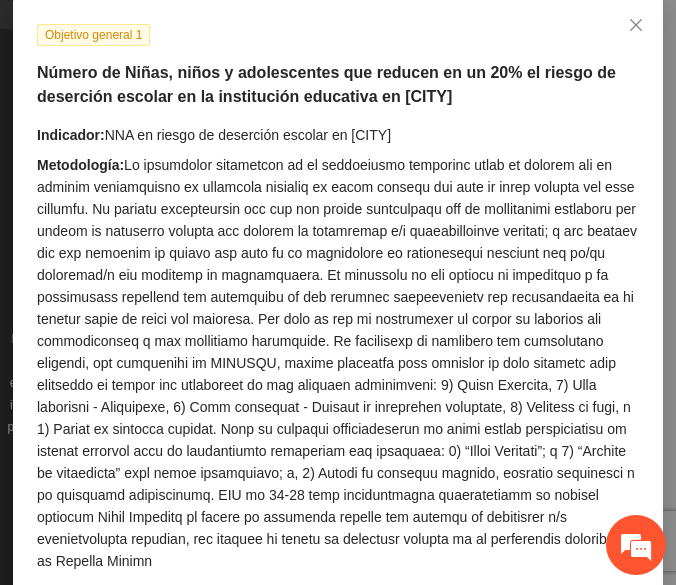 scroll, scrollTop: 80, scrollLeft: 0, axis: vertical 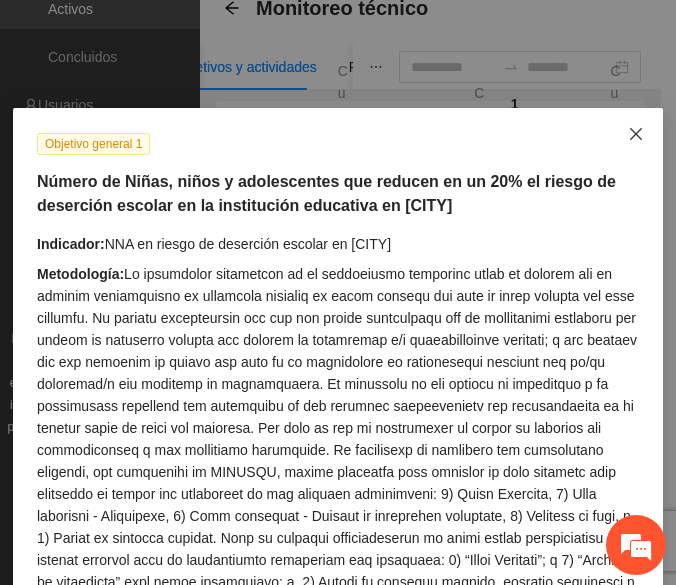 click 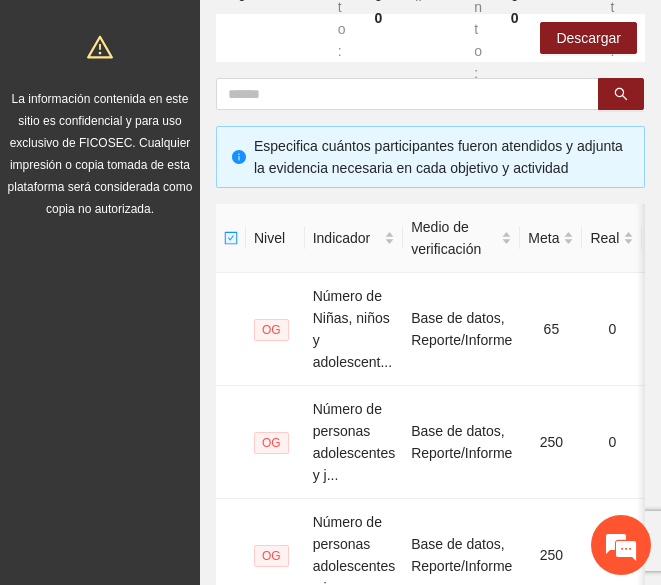 scroll, scrollTop: 354, scrollLeft: 0, axis: vertical 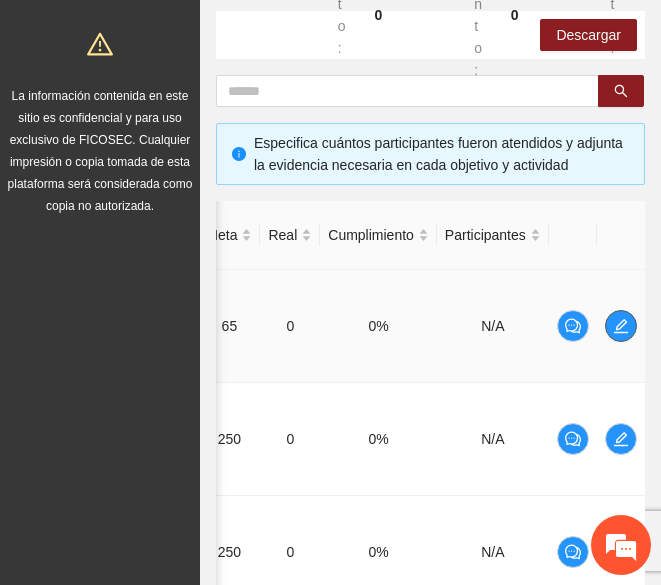 click 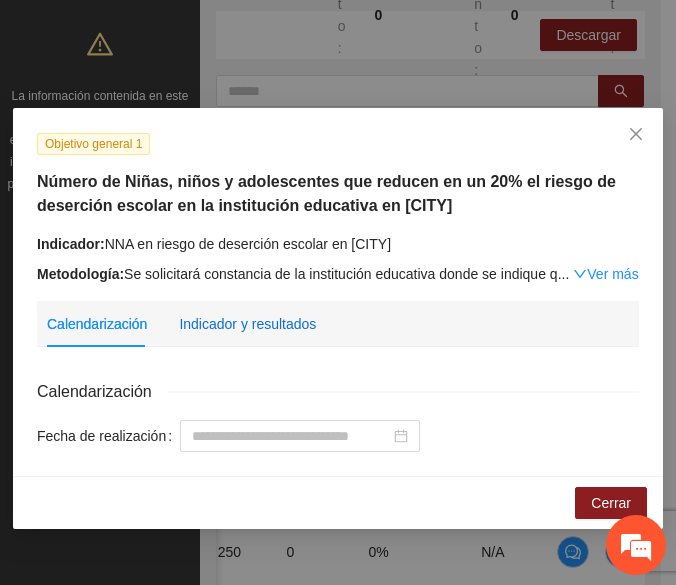 click on "Indicador y resultados" at bounding box center [247, 324] 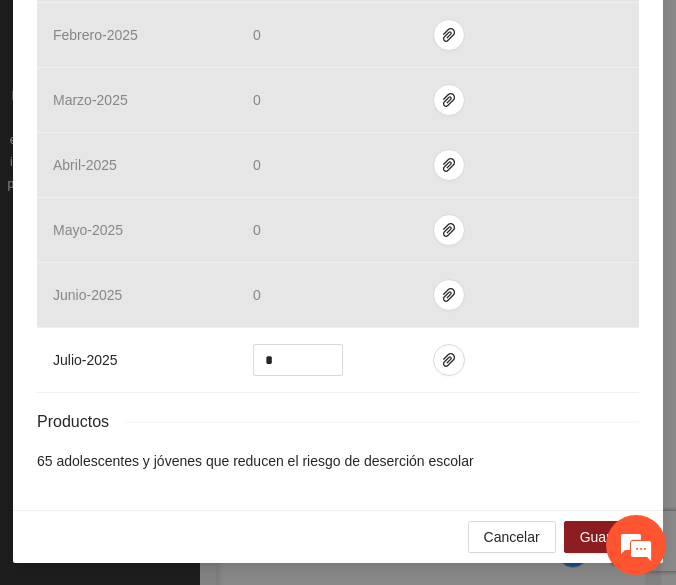 scroll, scrollTop: 942, scrollLeft: 0, axis: vertical 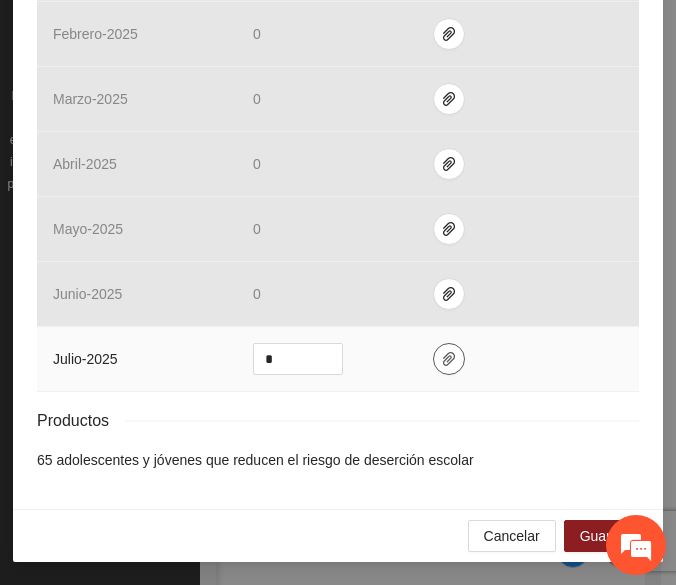 click 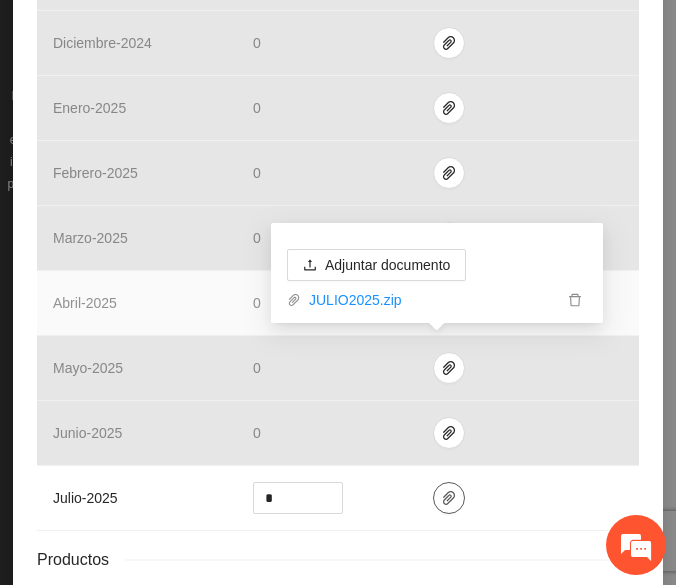 scroll, scrollTop: 942, scrollLeft: 0, axis: vertical 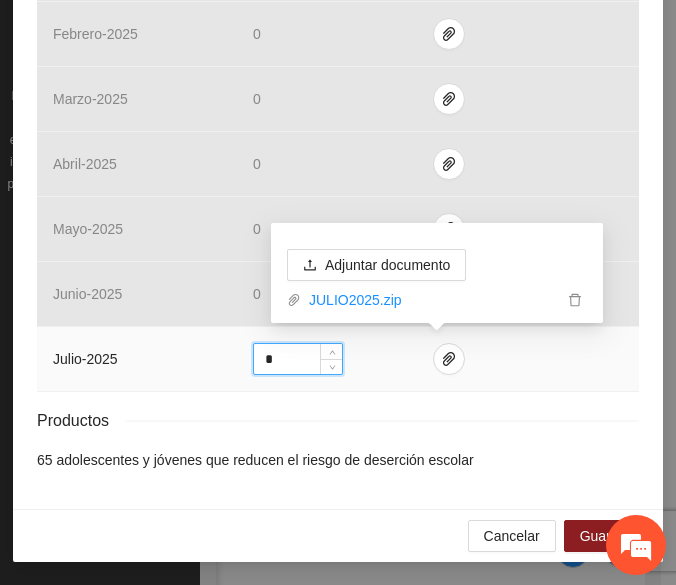 click on "*" at bounding box center [298, 359] 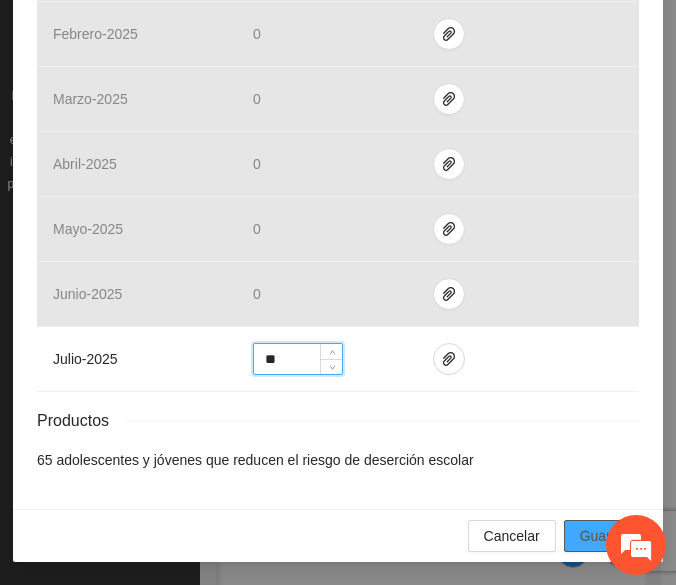 type on "**" 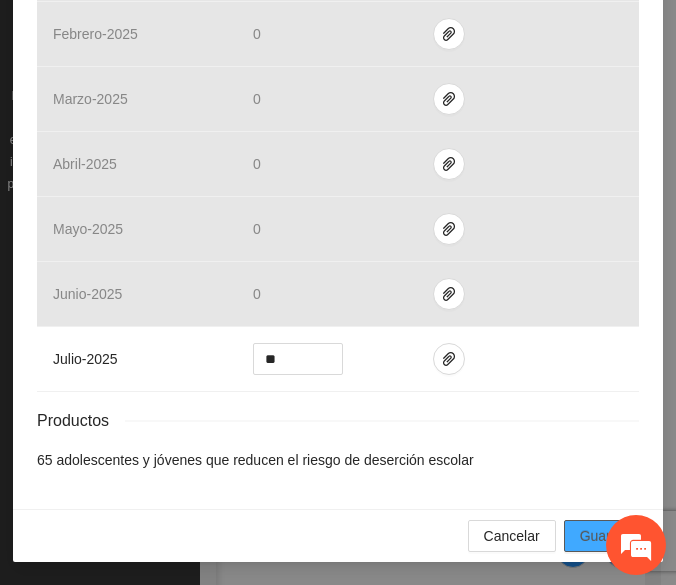 click on "Guardar" at bounding box center (605, 536) 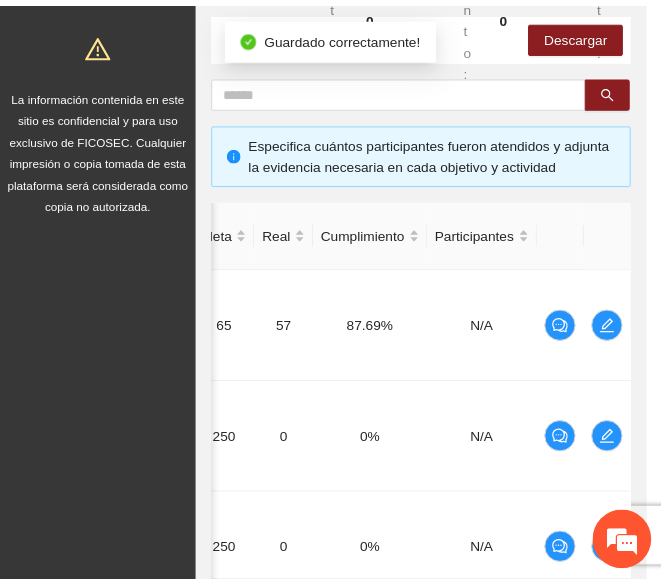 scroll, scrollTop: 850, scrollLeft: 0, axis: vertical 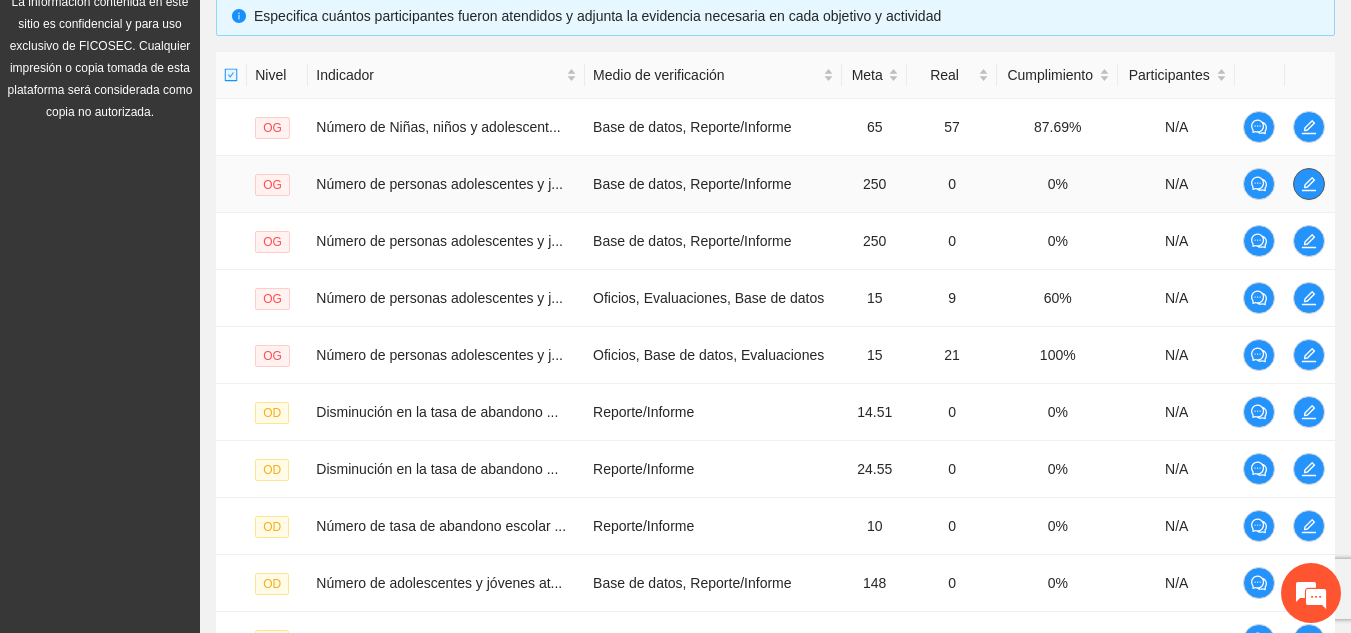 click at bounding box center (1309, 184) 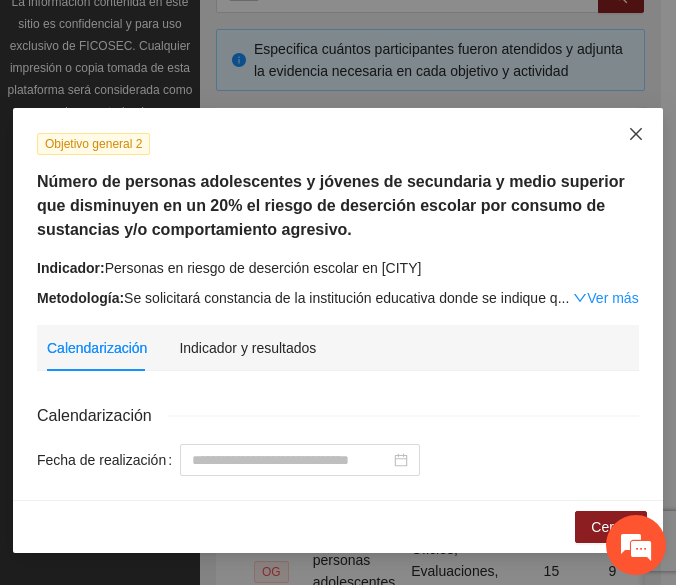 click 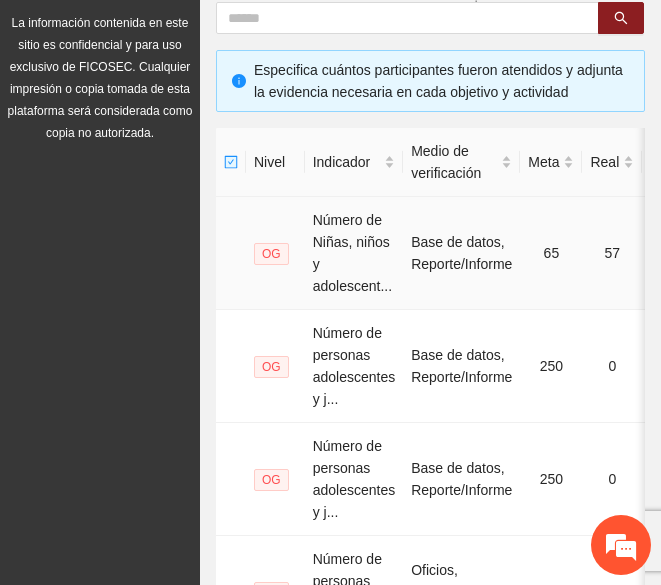 scroll, scrollTop: 430, scrollLeft: 0, axis: vertical 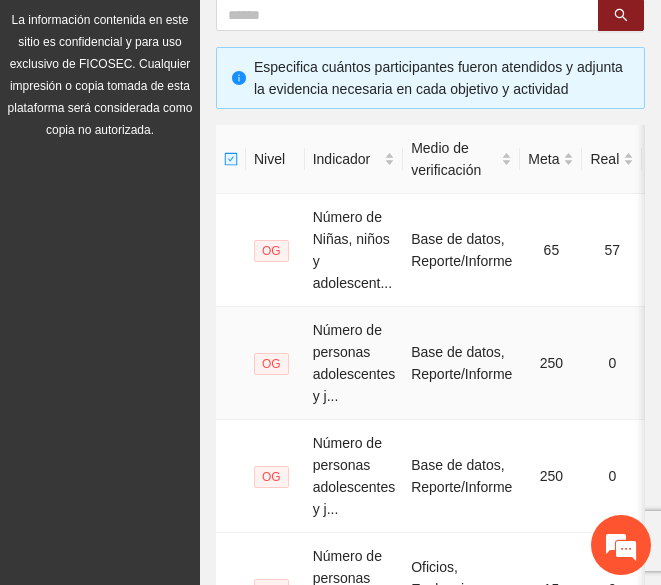 click on "Base de datos, Reporte/Informe" at bounding box center [461, 363] 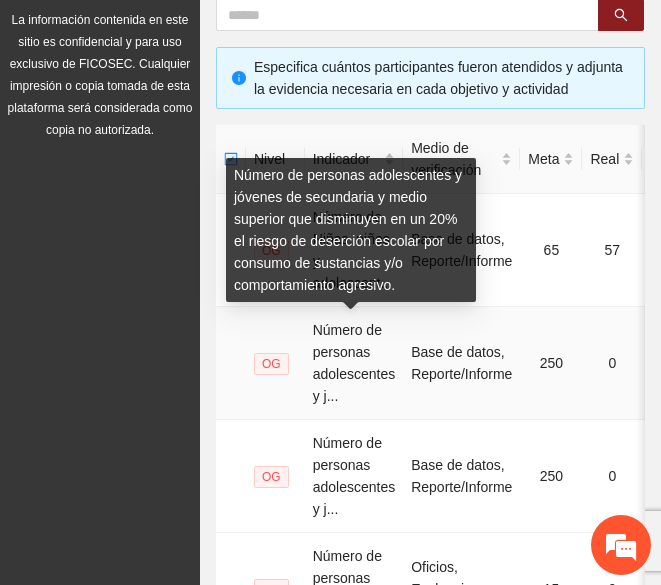 click on "Número de personas adolescentes y j..." at bounding box center [354, 363] 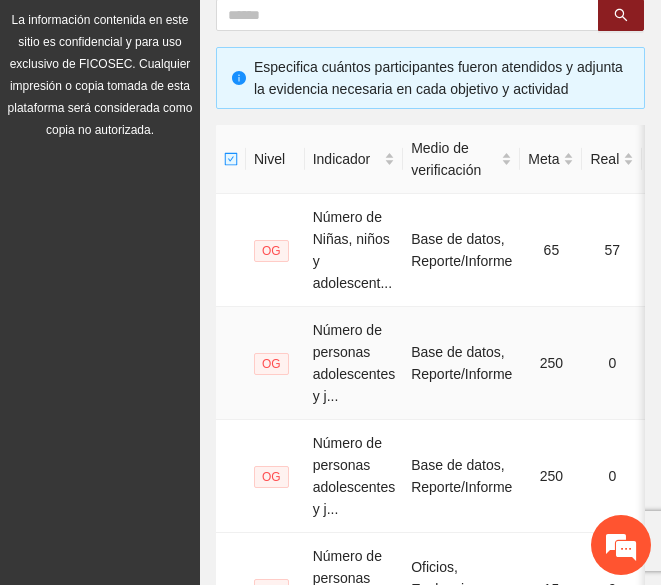 click on "OG" at bounding box center [271, 364] 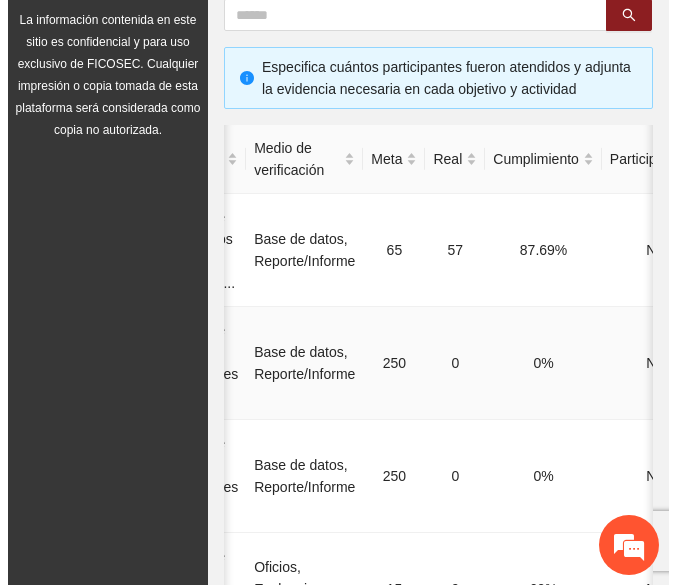 scroll, scrollTop: 0, scrollLeft: 324, axis: horizontal 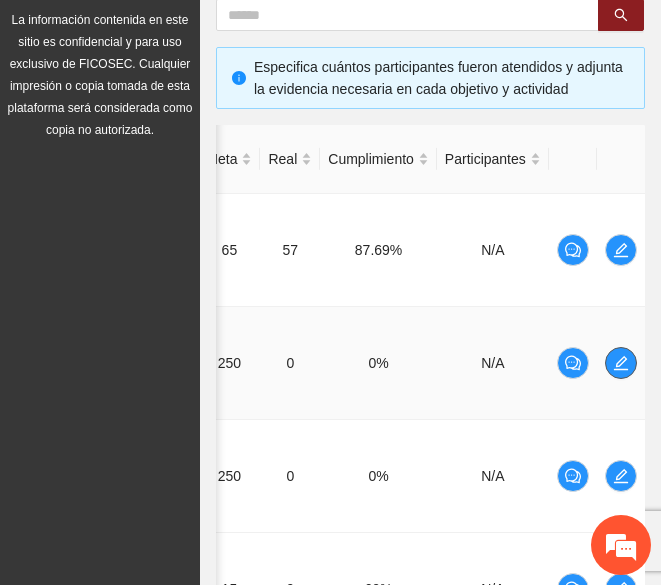 click 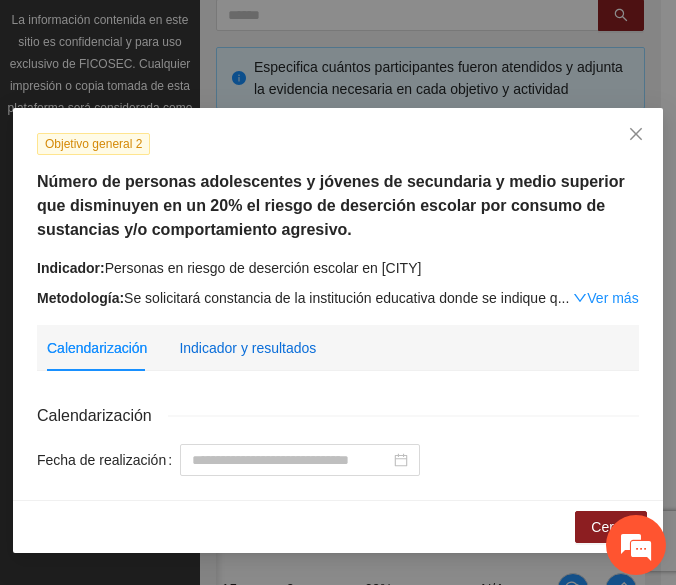 click on "Indicador y resultados" at bounding box center (247, 348) 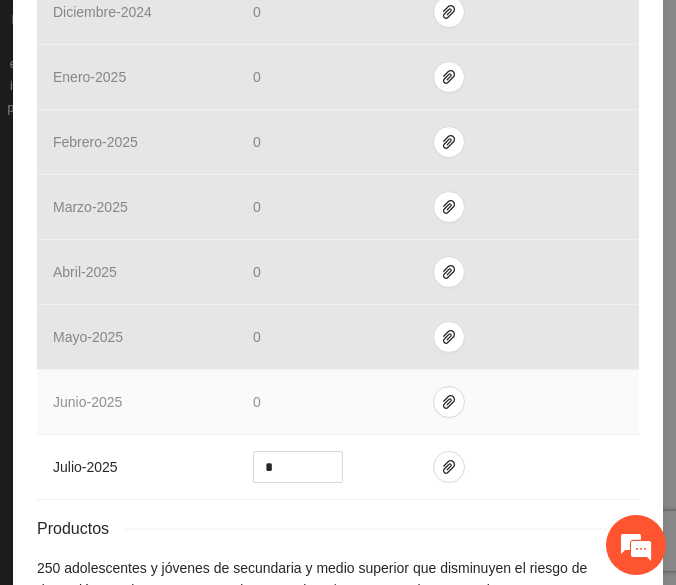 scroll, scrollTop: 988, scrollLeft: 0, axis: vertical 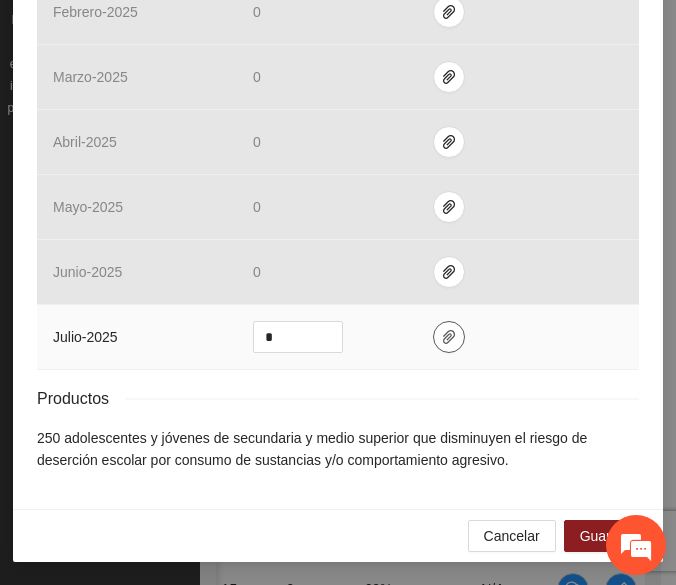 click 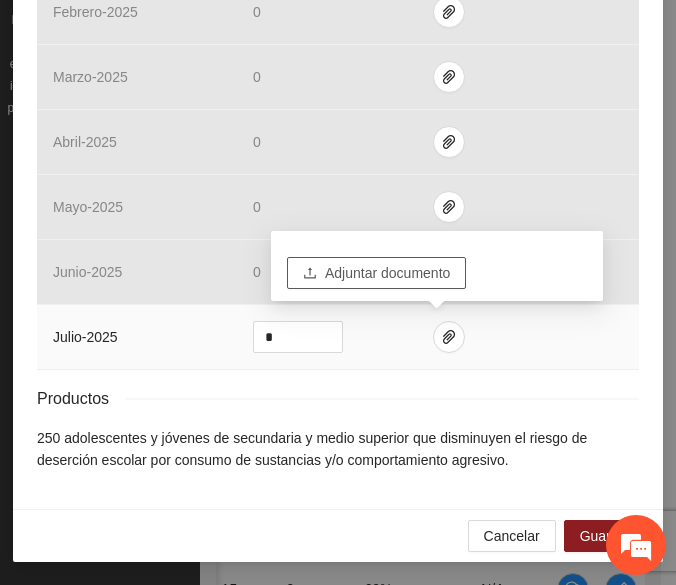 click on "Adjuntar documento" at bounding box center (387, 273) 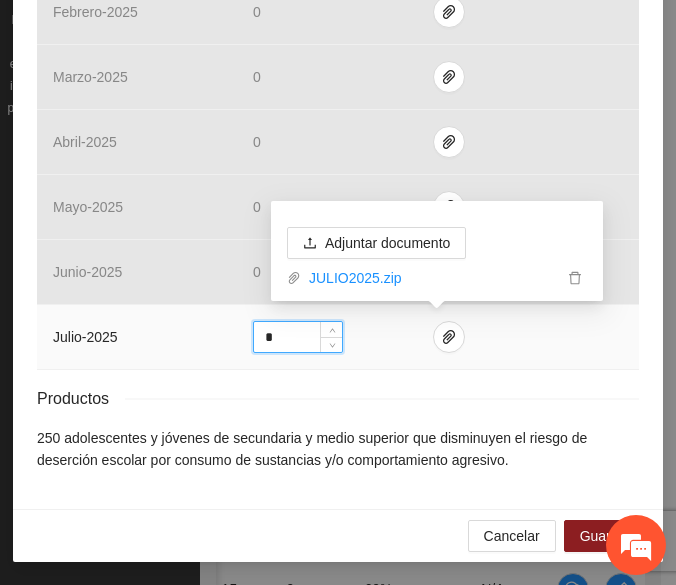 click on "*" at bounding box center [298, 337] 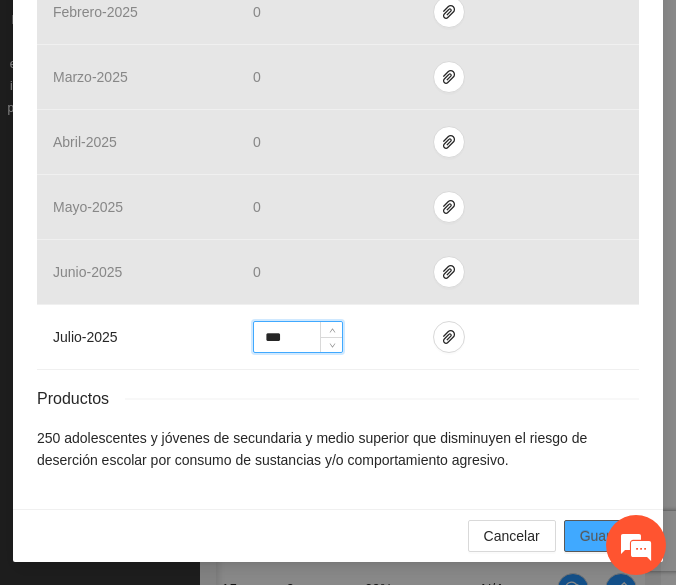 type on "***" 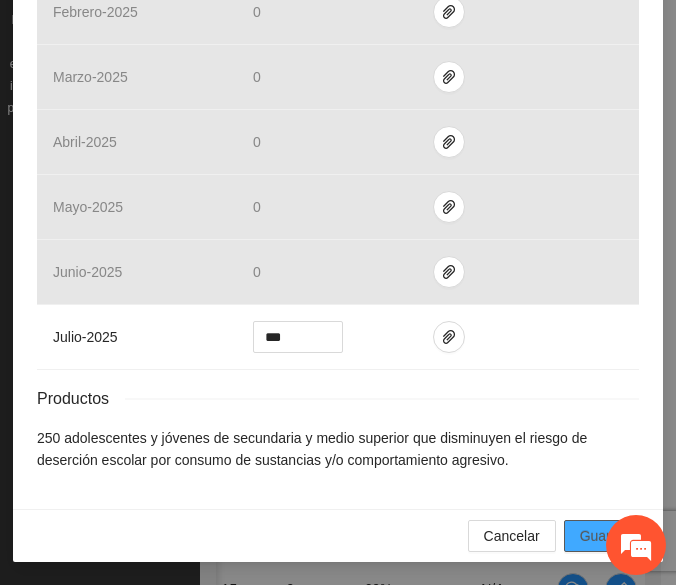 click on "Guardar" at bounding box center (605, 536) 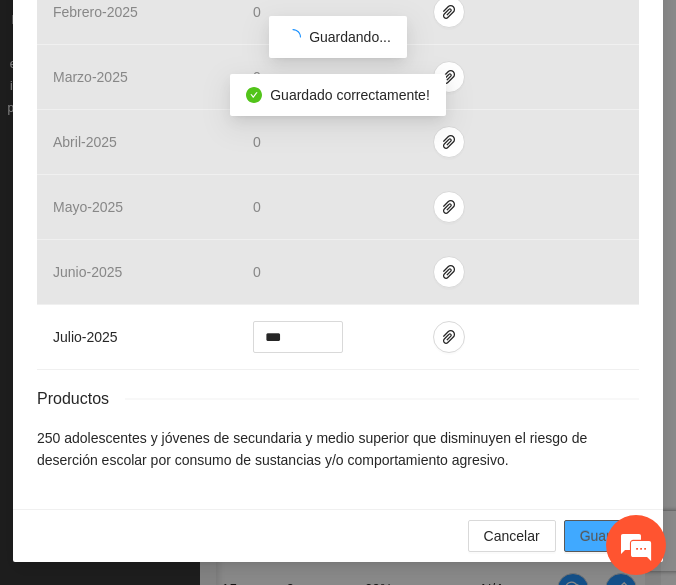 scroll, scrollTop: 896, scrollLeft: 0, axis: vertical 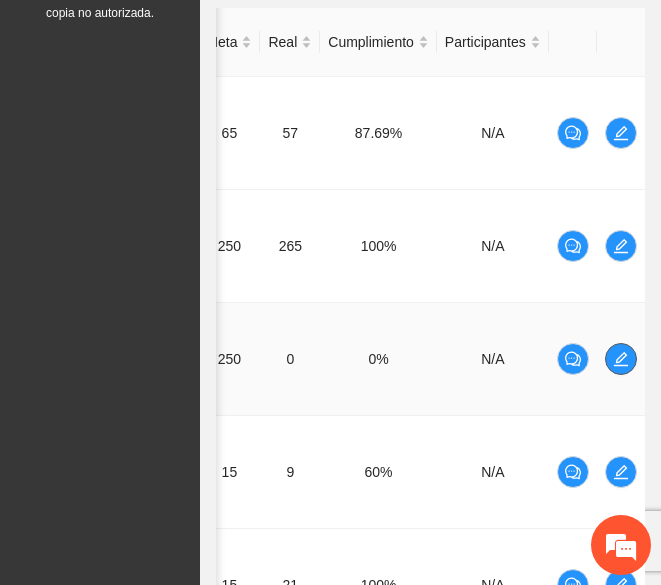 click at bounding box center [621, 359] 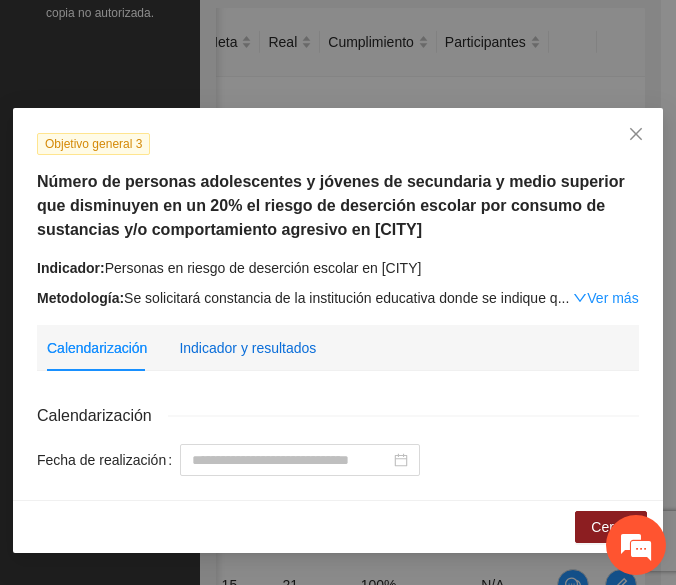 click on "Indicador y resultados" at bounding box center [247, 348] 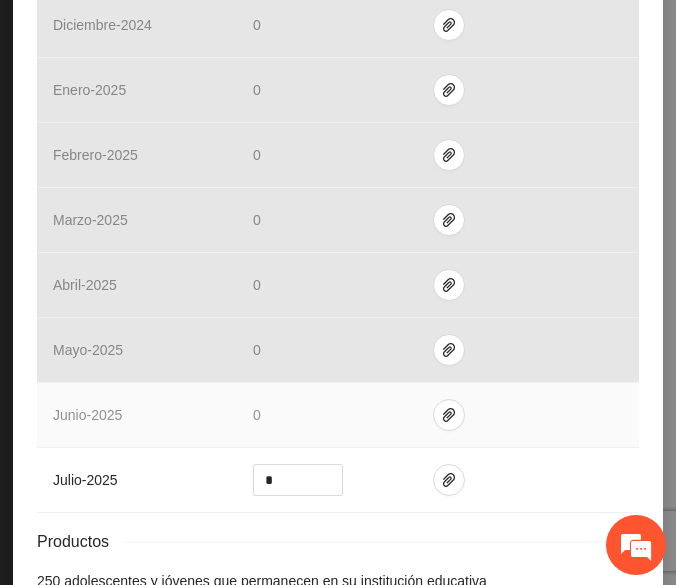scroll, scrollTop: 908, scrollLeft: 0, axis: vertical 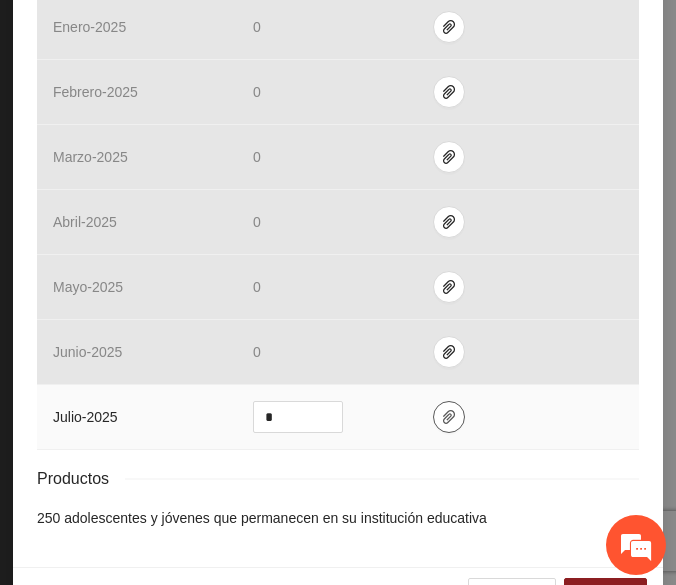 click 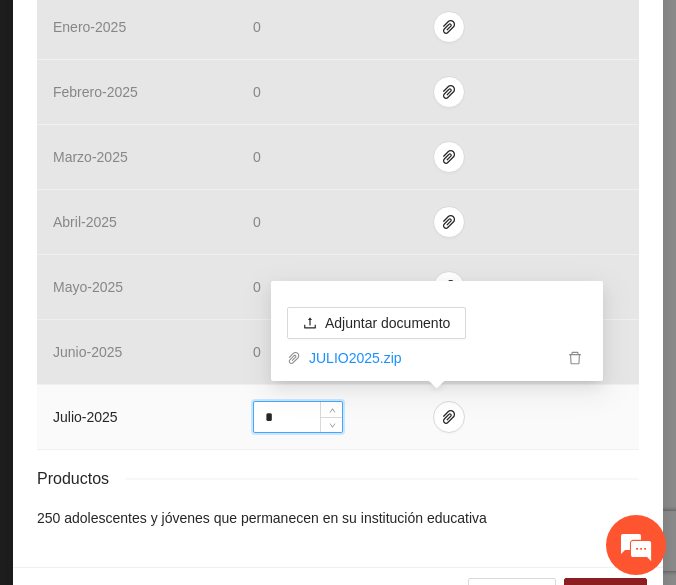 click on "*" at bounding box center (298, 417) 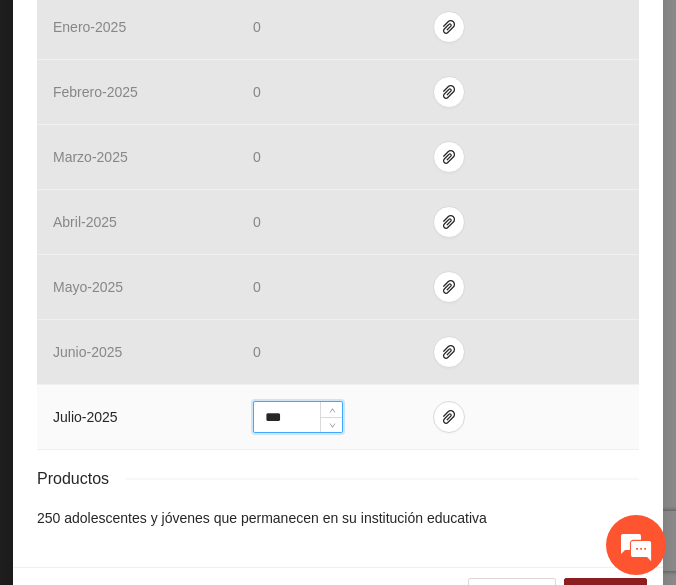 scroll, scrollTop: 966, scrollLeft: 0, axis: vertical 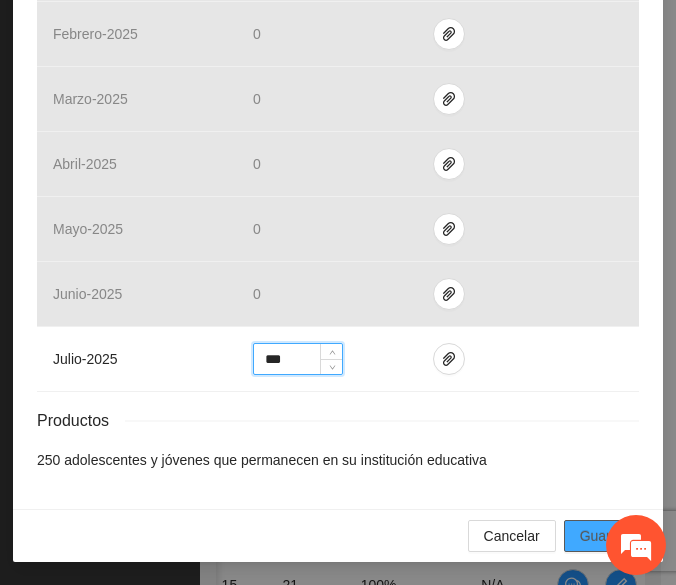 type on "***" 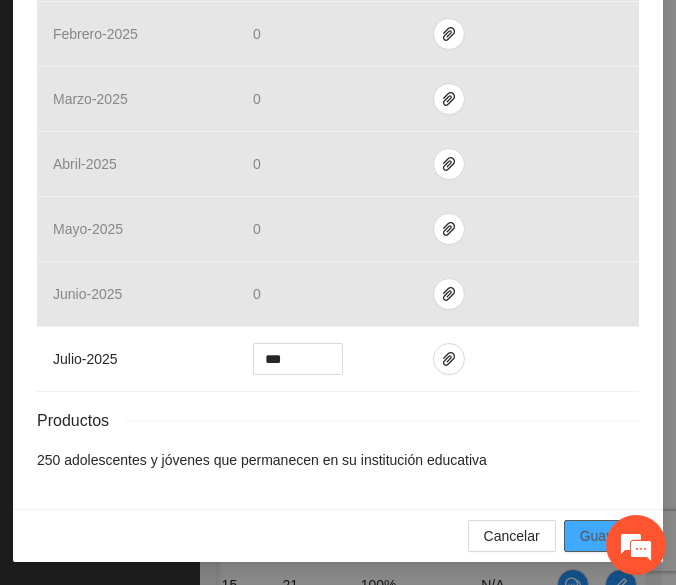 click on "Guardar" at bounding box center [605, 536] 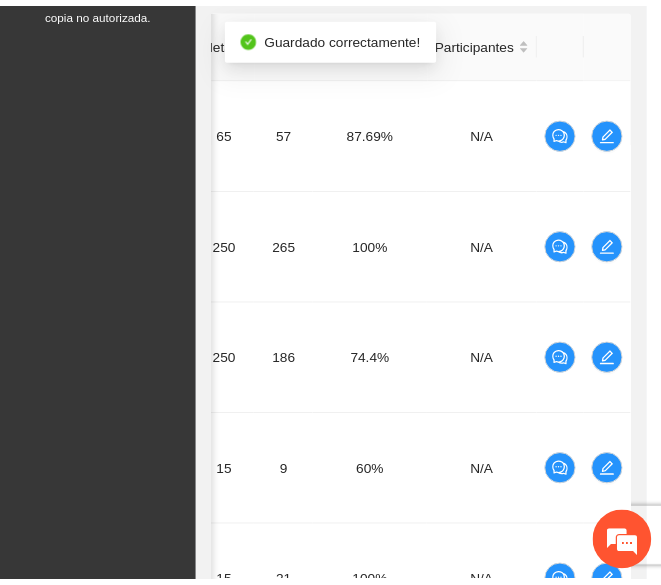 scroll, scrollTop: 874, scrollLeft: 0, axis: vertical 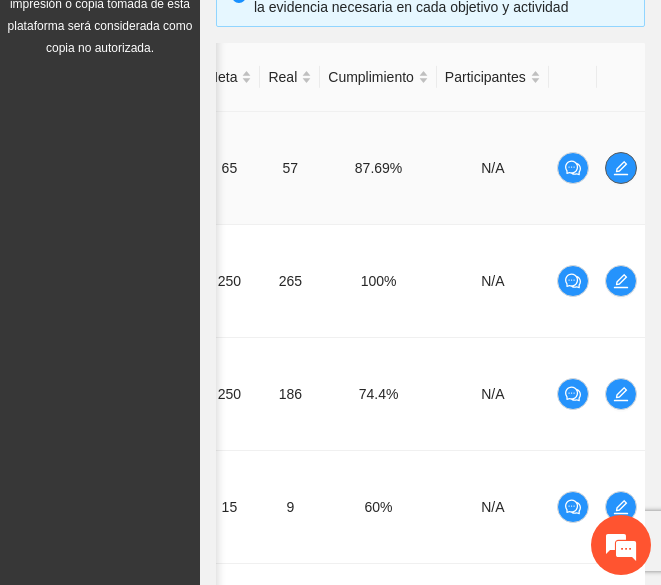 click 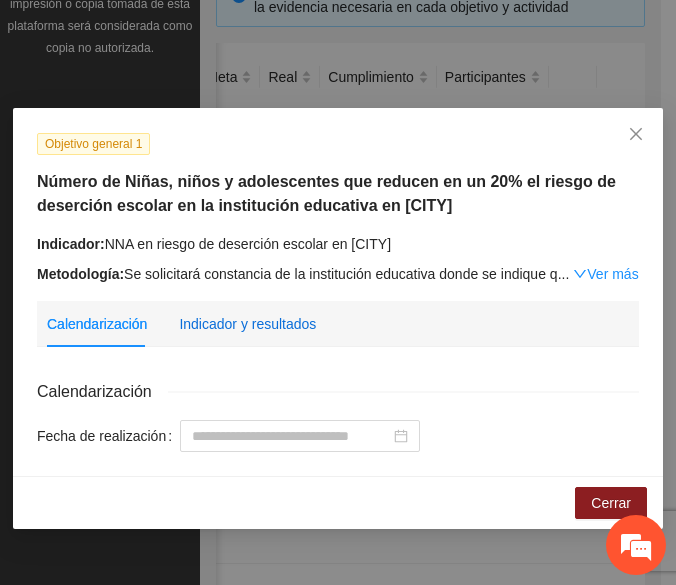 click on "Indicador y resultados" at bounding box center [247, 324] 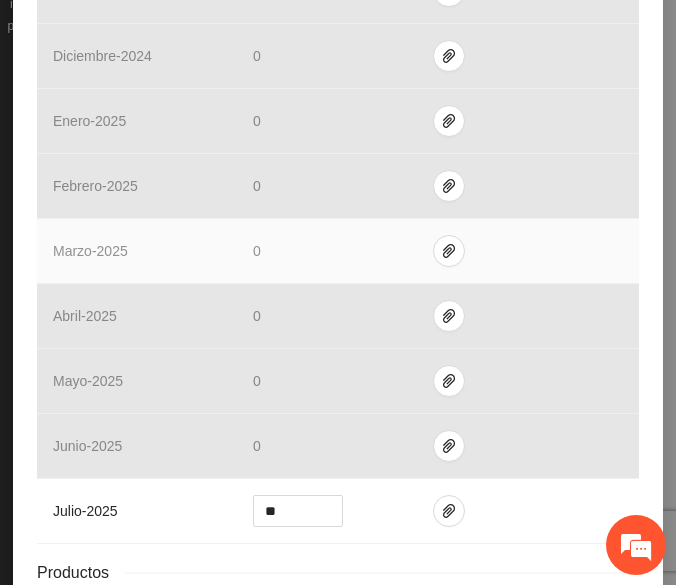 scroll, scrollTop: 942, scrollLeft: 0, axis: vertical 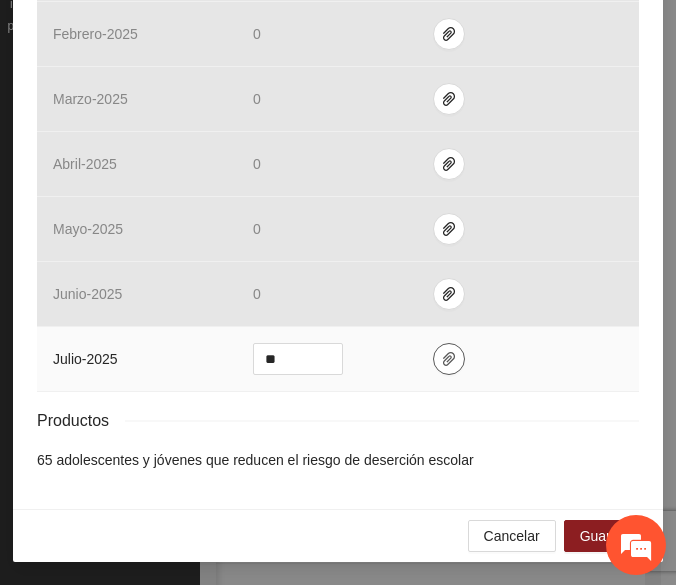 click 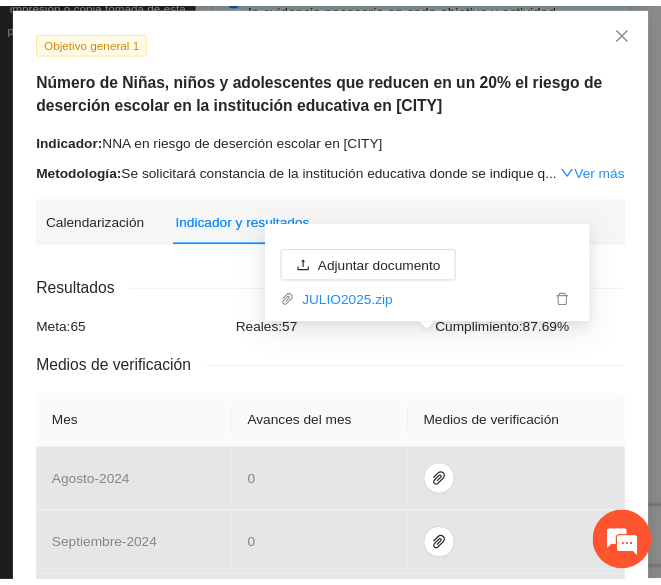 scroll, scrollTop: 96, scrollLeft: 0, axis: vertical 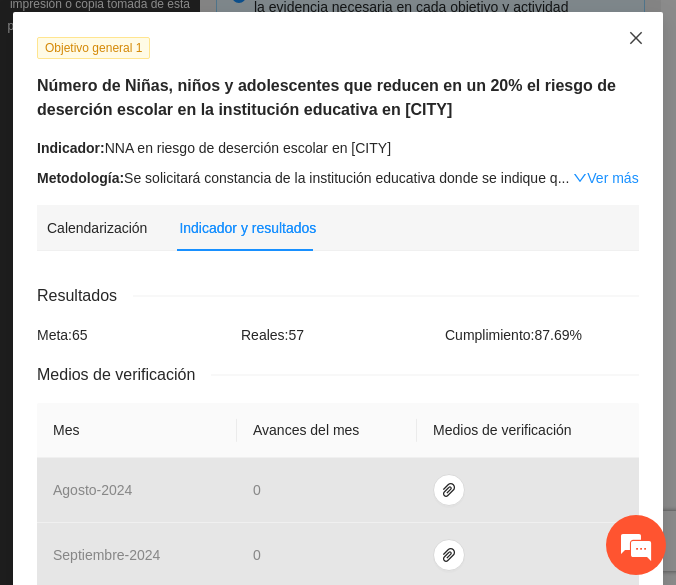 click 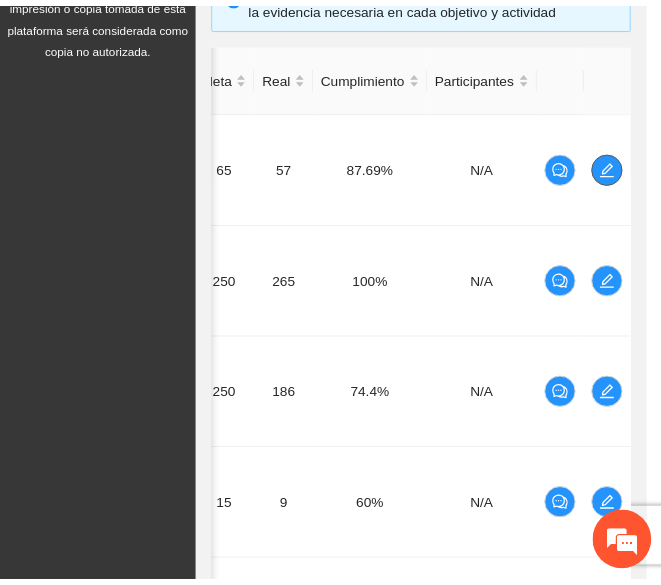 scroll, scrollTop: 0, scrollLeft: 309, axis: horizontal 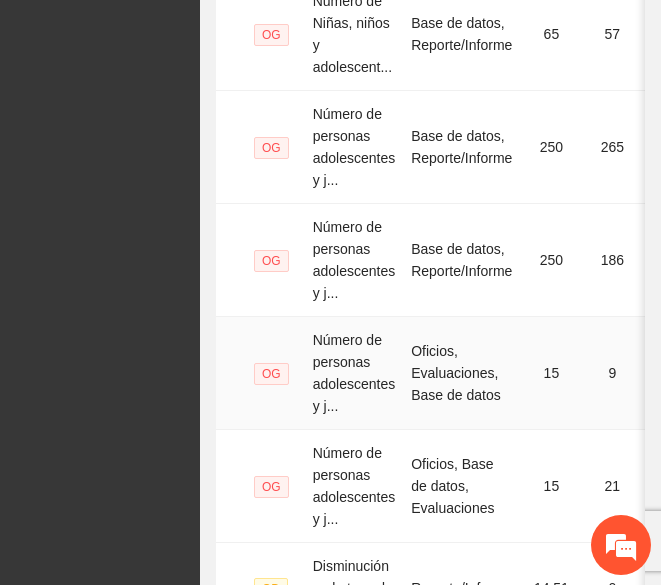click on "Oficios, Evaluaciones, Base de datos" at bounding box center [461, 373] 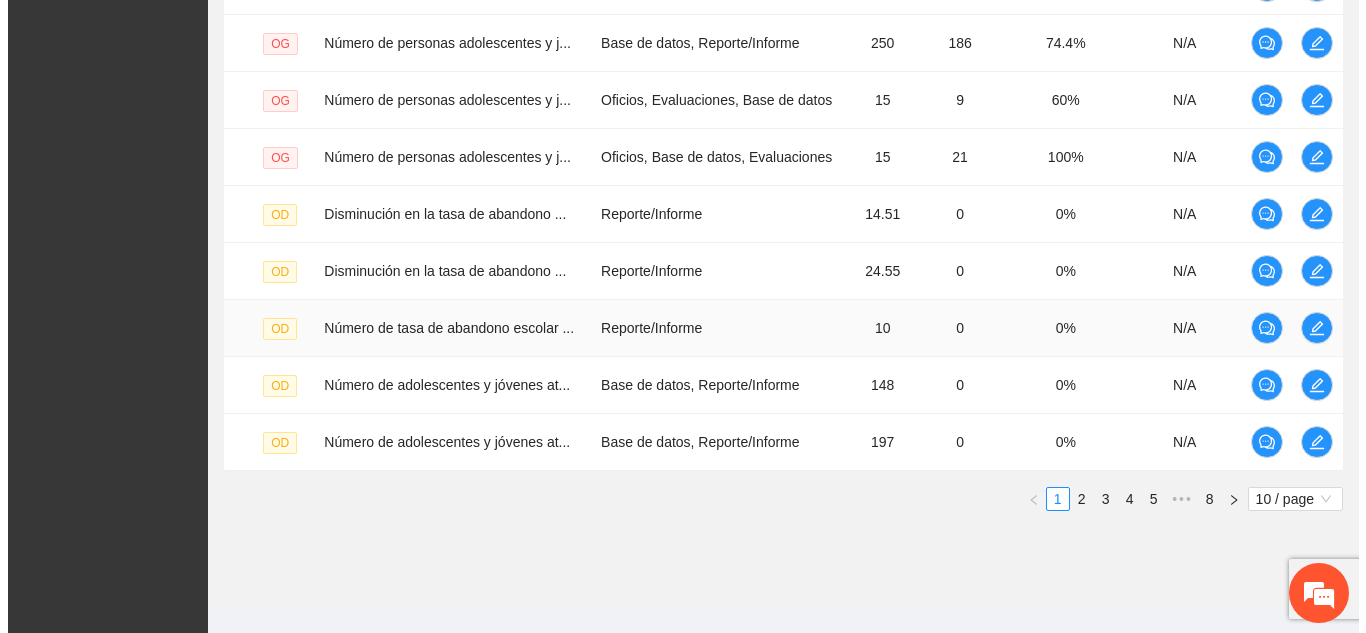 scroll, scrollTop: 614, scrollLeft: 0, axis: vertical 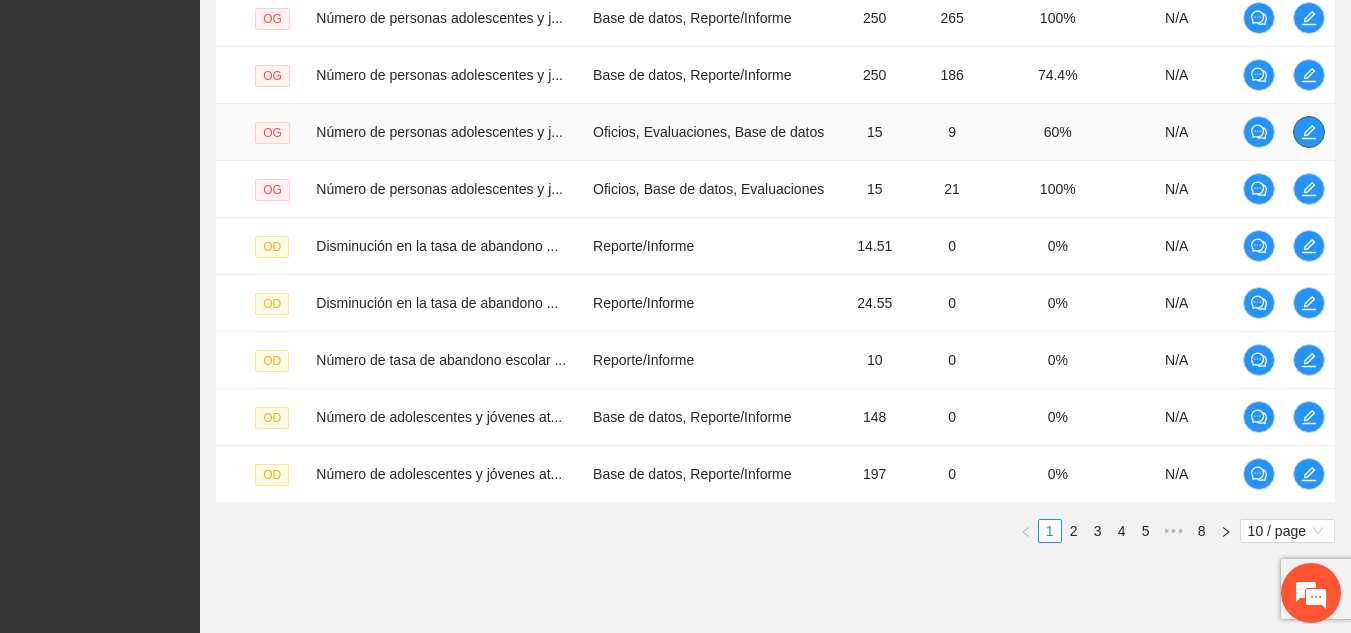 click 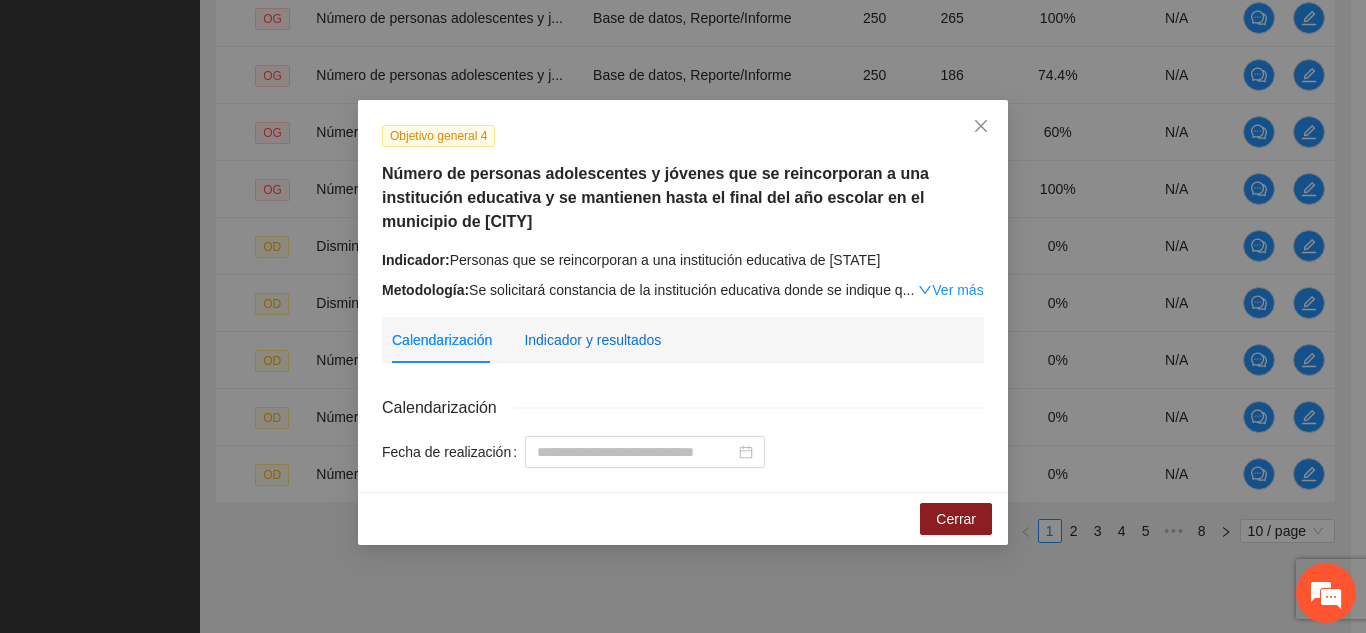 click on "Indicador y resultados" at bounding box center [592, 340] 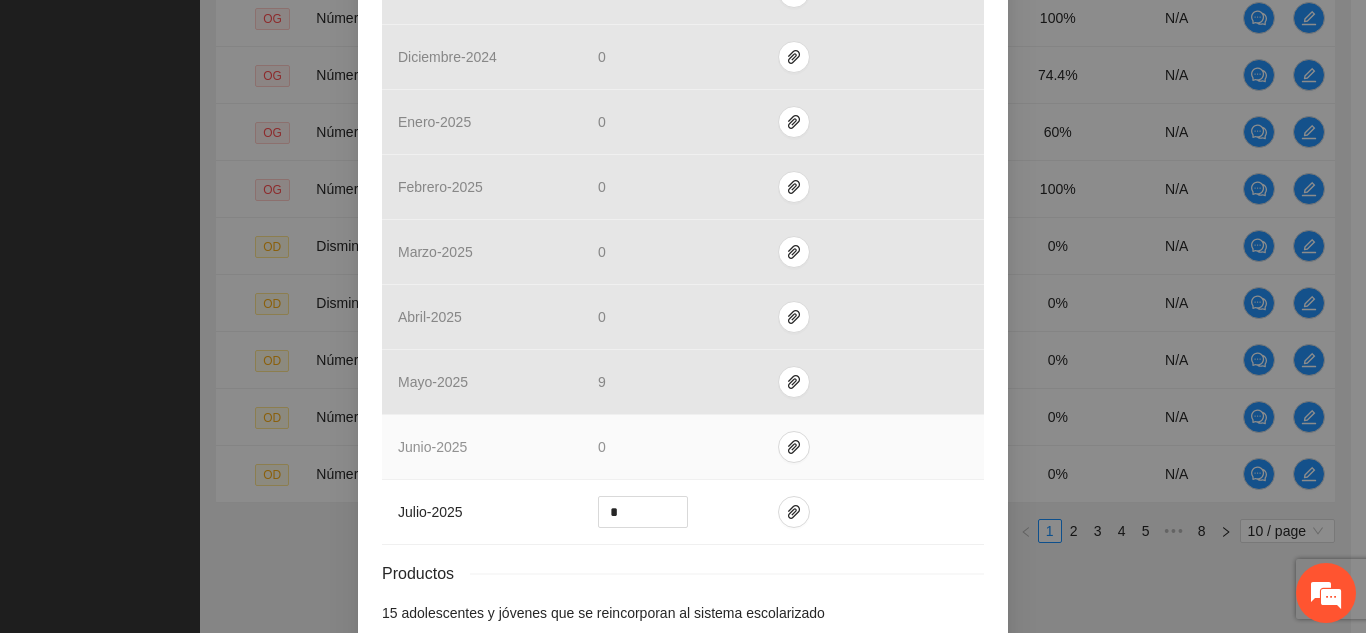 scroll, scrollTop: 806, scrollLeft: 0, axis: vertical 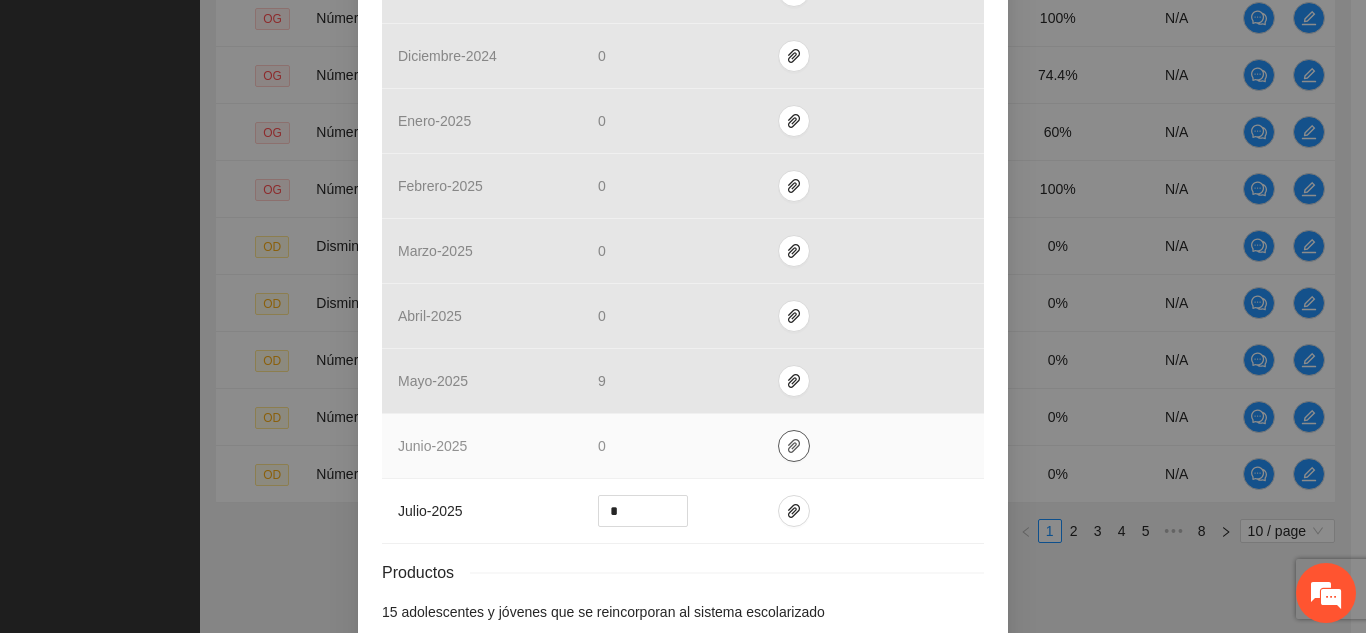 click 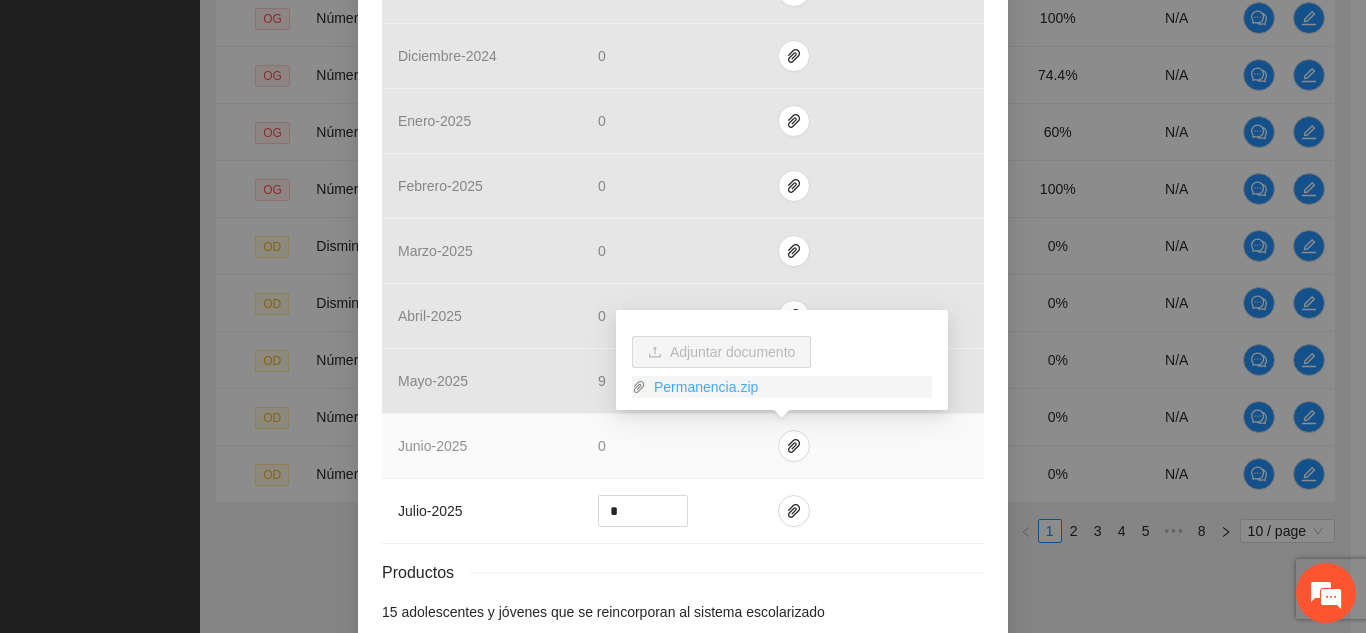 click on "Permanencia.zip" at bounding box center [789, 387] 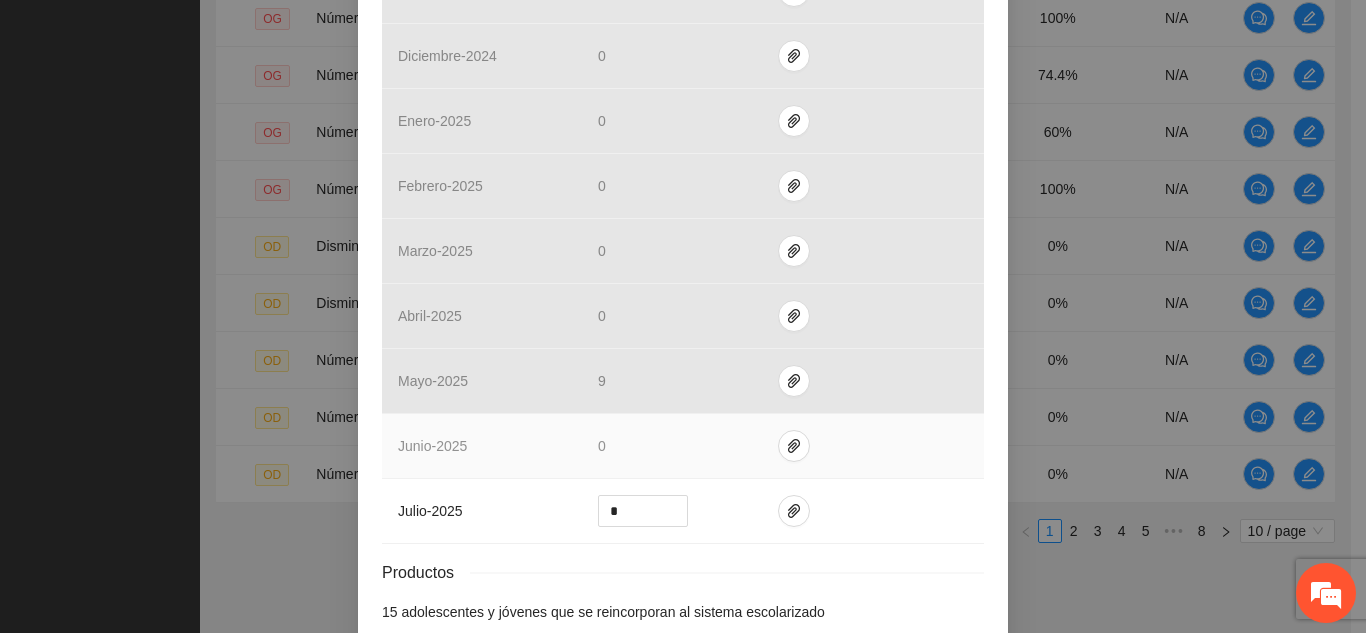 click at bounding box center [873, 446] 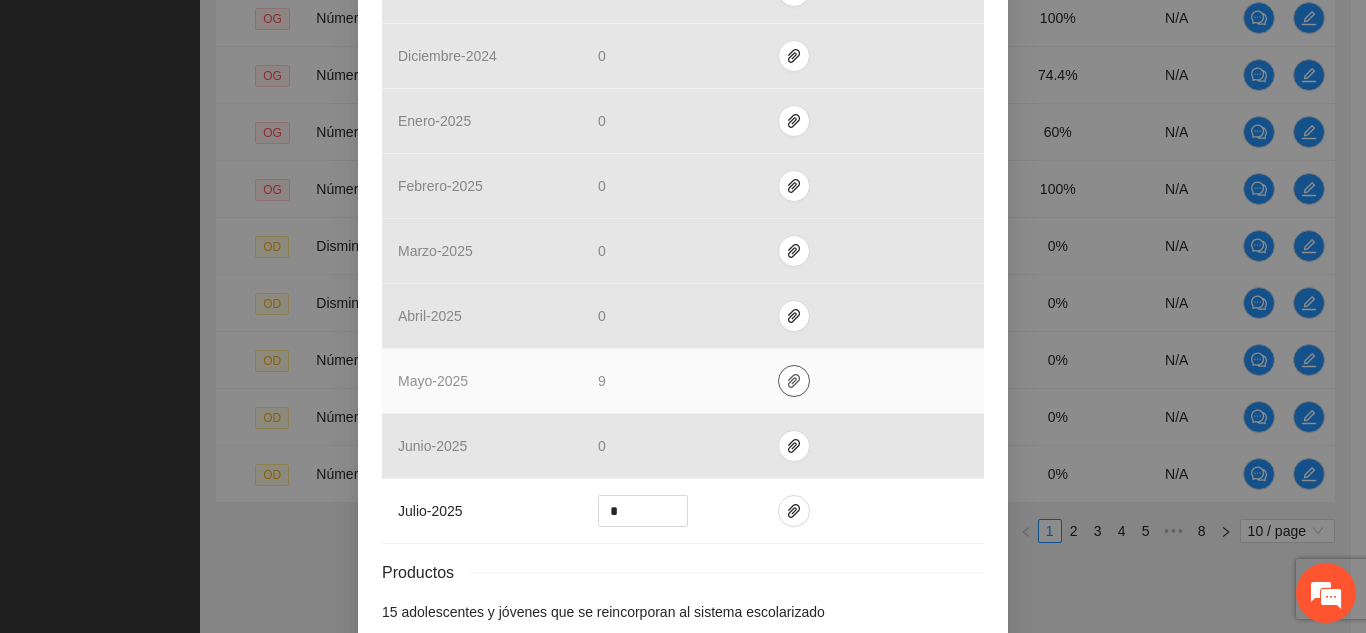 click 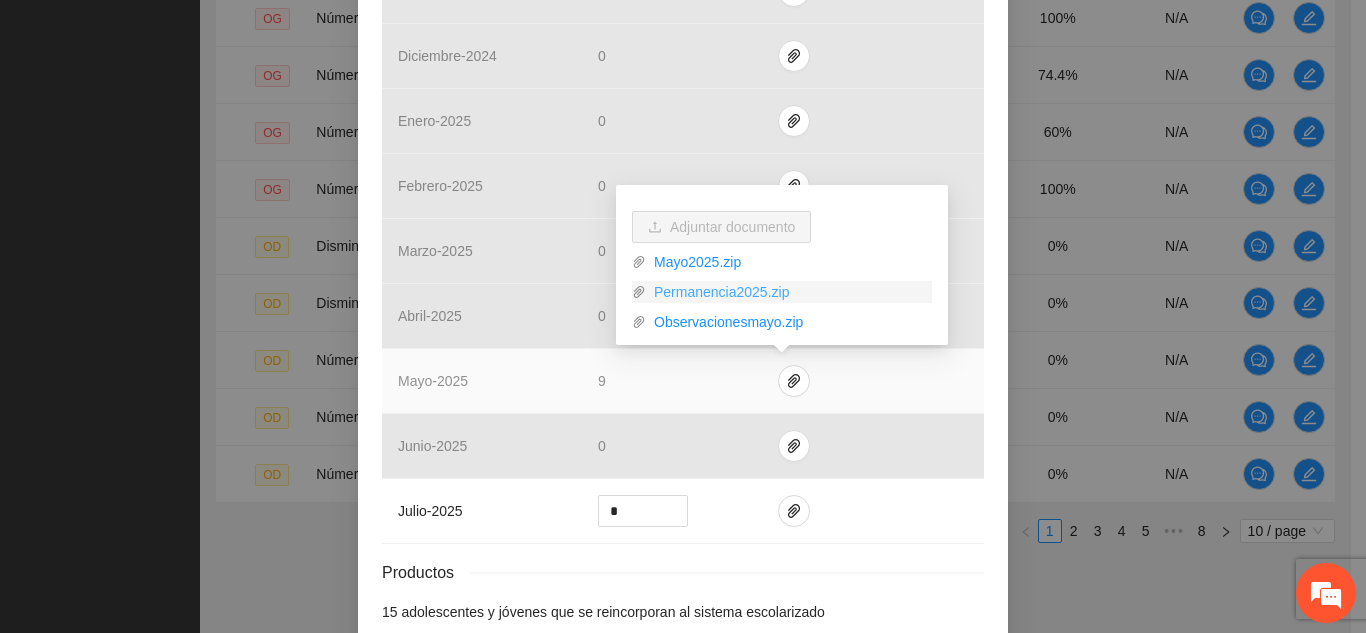 click on "Permanencia2025.zip" at bounding box center (789, 292) 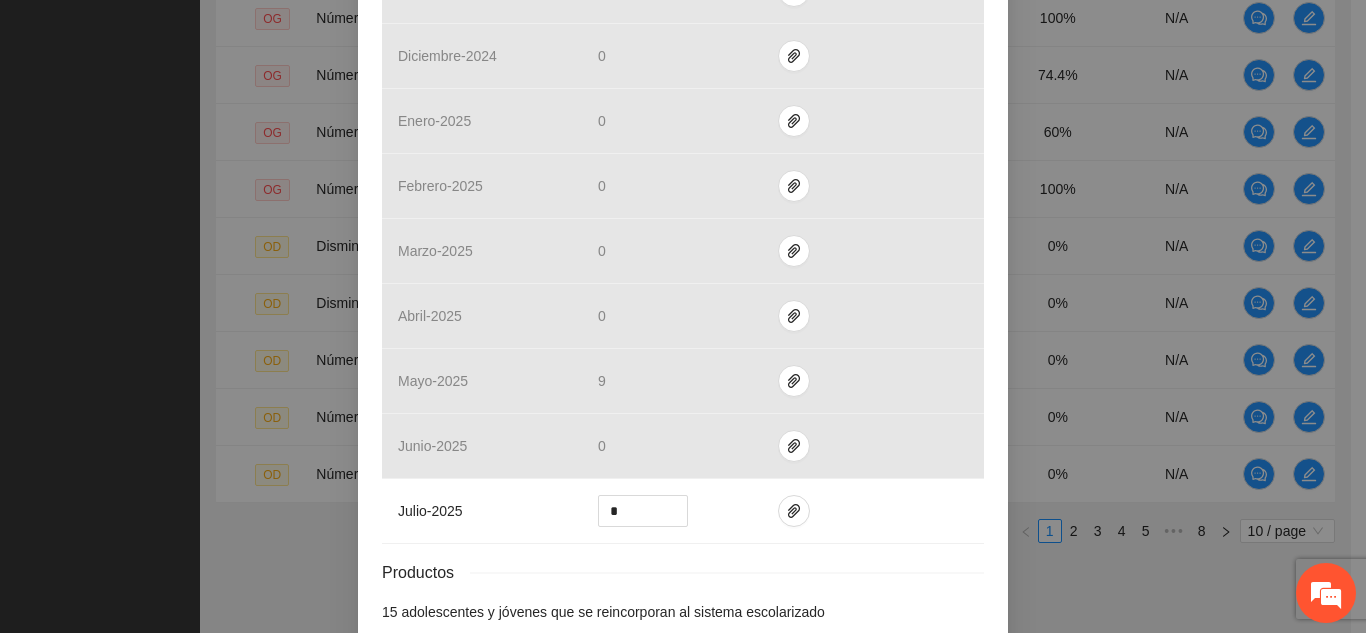 click on "Objetivo general 4 Número de personas adolescentes y jóvenes que se reincorporan a una institución educativa y se mantienen hasta el final del año escolar en el municipio de [CITY]  Indicador:  Personas que se reincorporan a una institución educativa de [CITY]  Metodología:  Se solicitará constancia de la institución educativa donde se indique q ...  Ver más Calendarización Indicador y resultados Calendarización Fecha de realización Resultados Meta:  15 Reales:  9 Cumplimiento:  60 % Medios de verificación Mes Avances del mes Medios de verificación agosto  -  2024 0 septiembre  -  2024 0 octubre  -  2024 0 noviembre  -  2024 0 diciembre  -  2024 0 enero  -  2025 0 febrero  -  2025 0 marzo  -  2025 0 abril  -  2025 0 mayo  -  2025 9 junio  -  2025 0 julio  -  2025 * Productos 15 adolescentes y jóvenes que se reincorporan al sistema escolarizado" at bounding box center [683, -23] 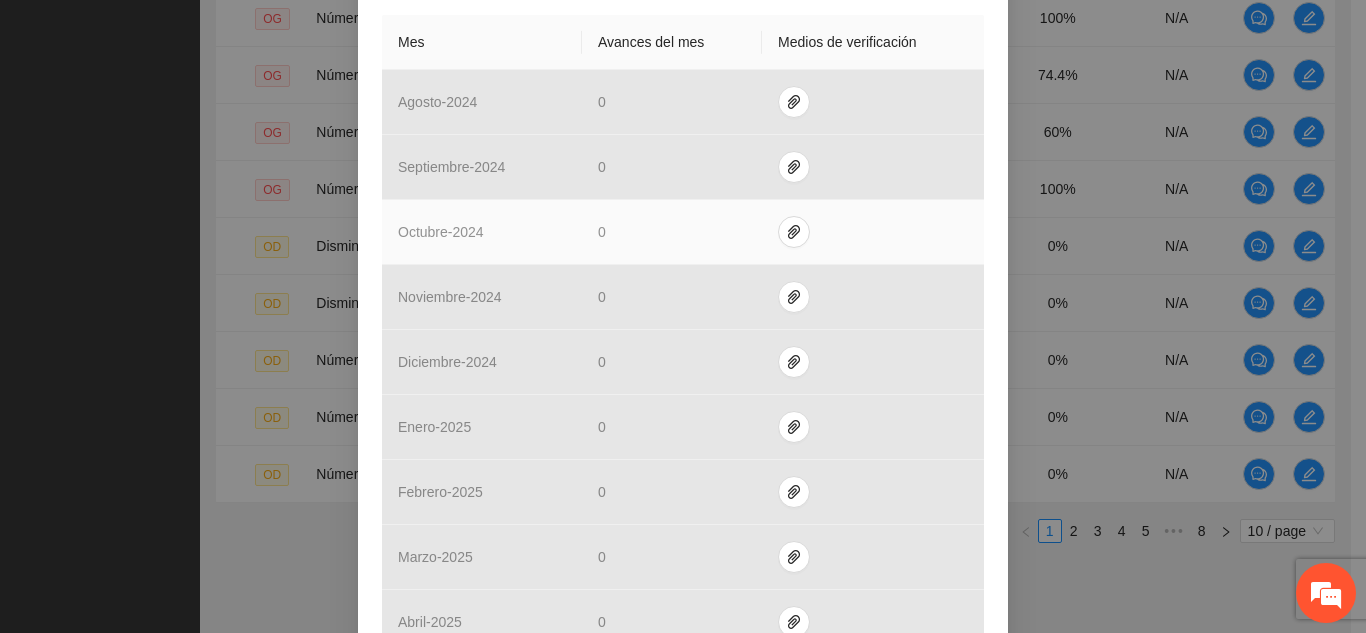 scroll, scrollTop: 511, scrollLeft: 0, axis: vertical 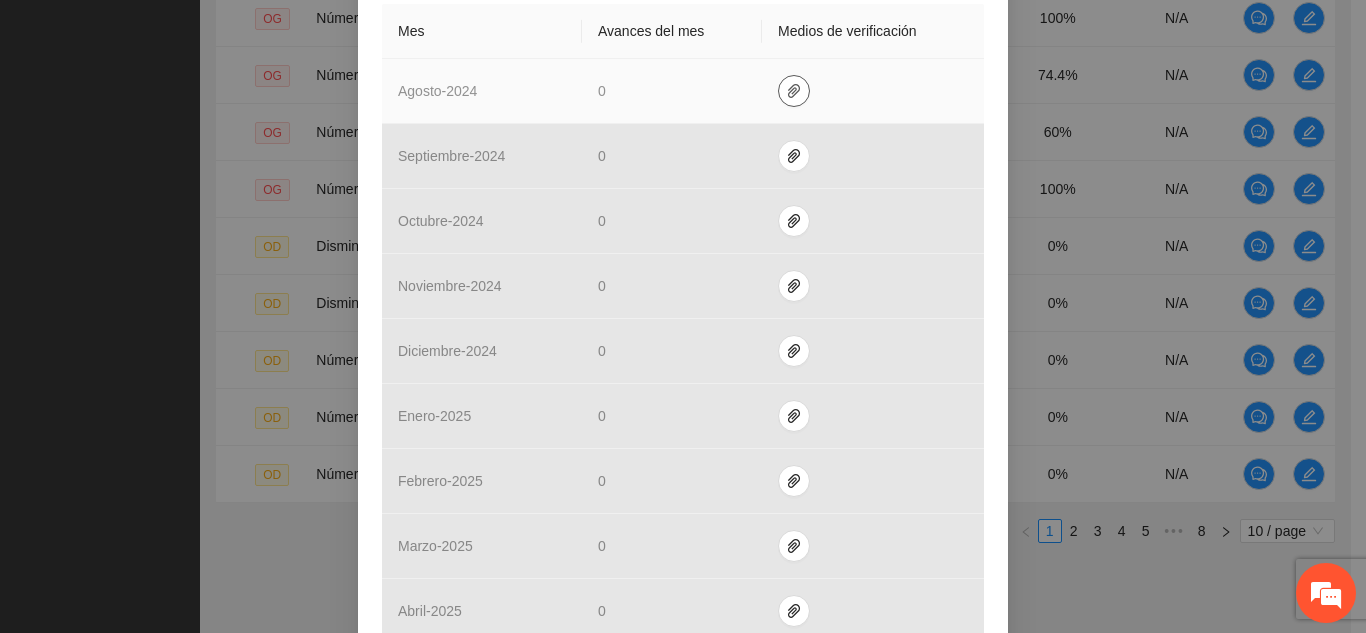 click at bounding box center (794, 91) 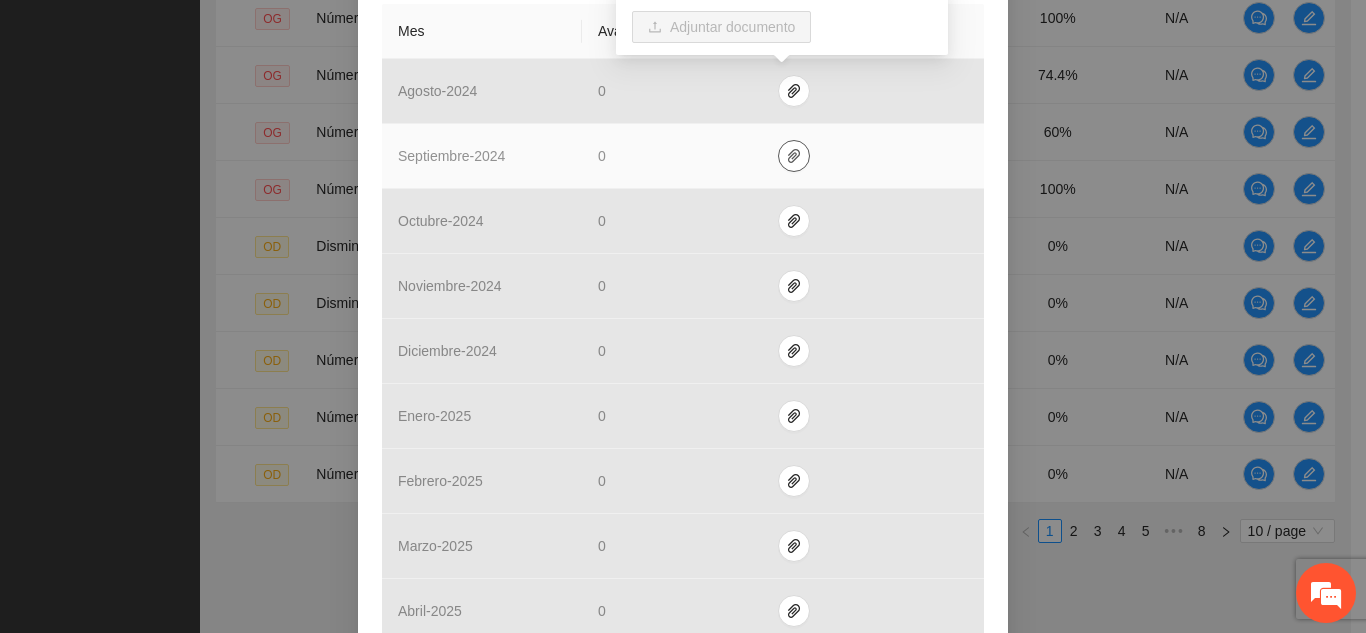 click 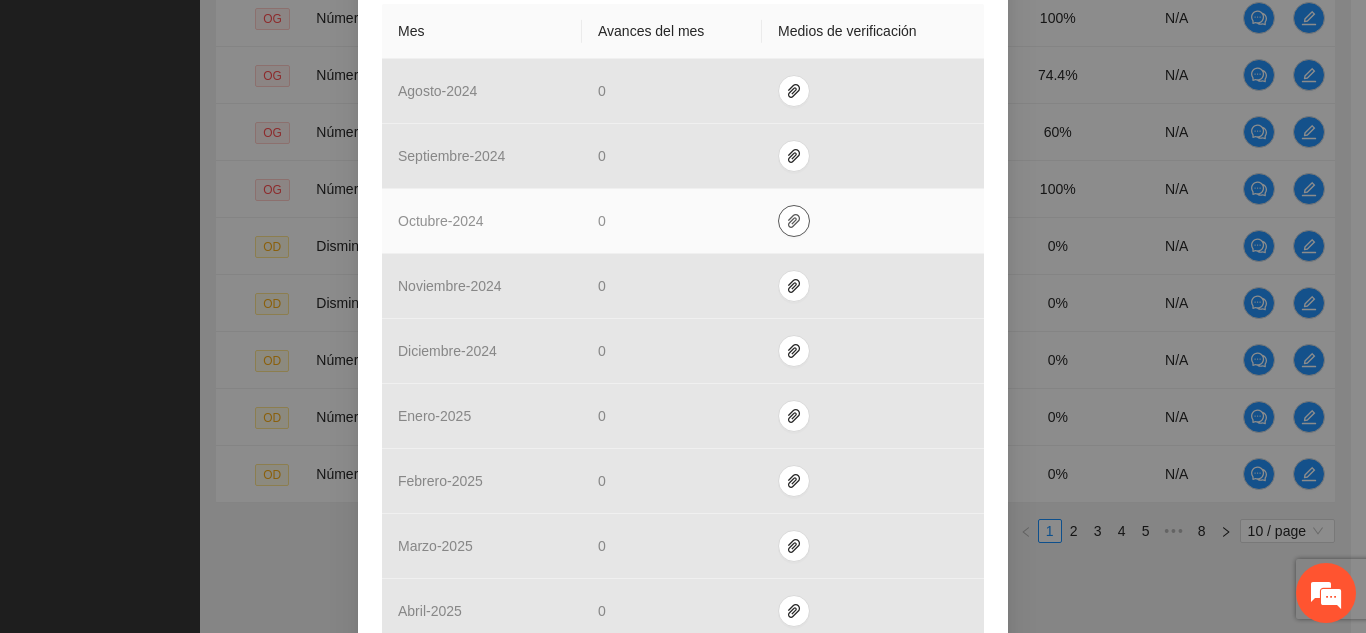 click 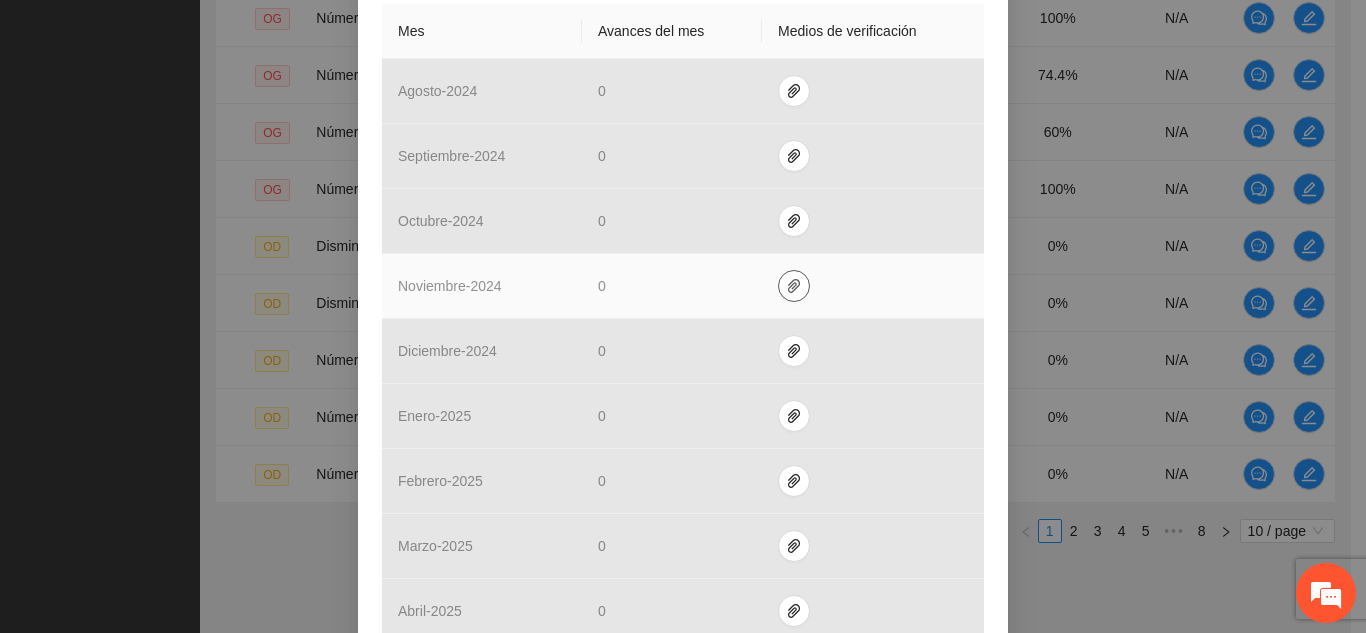 click 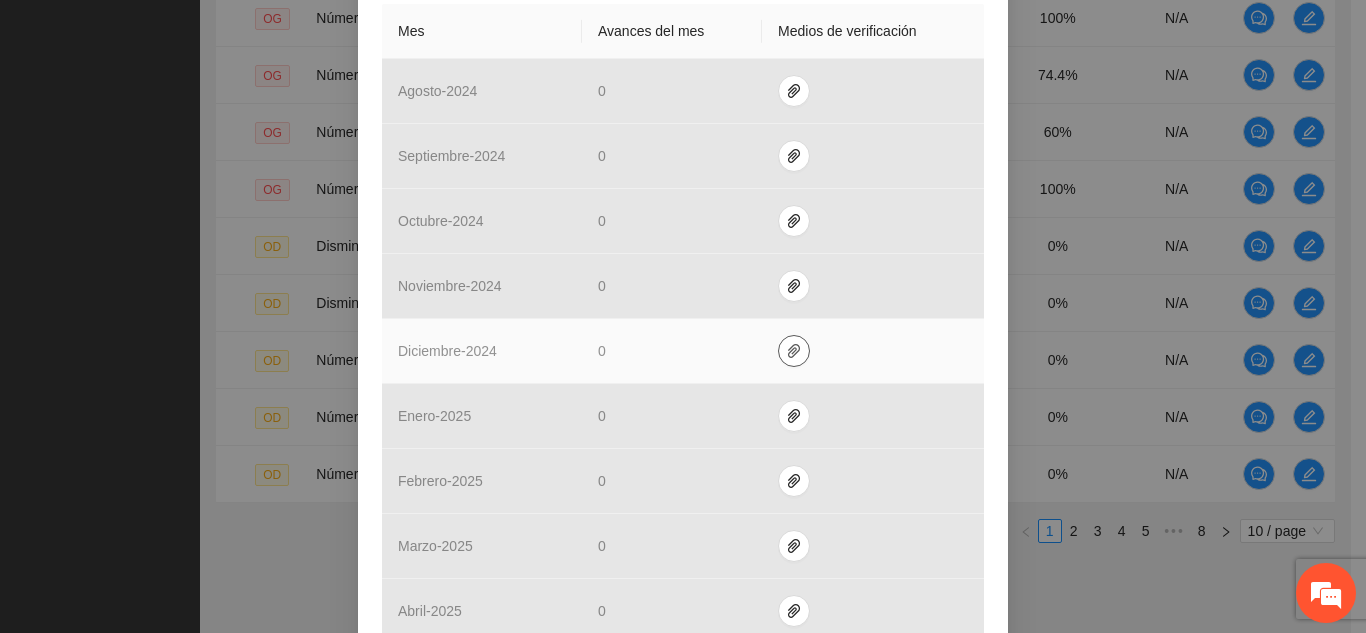 click 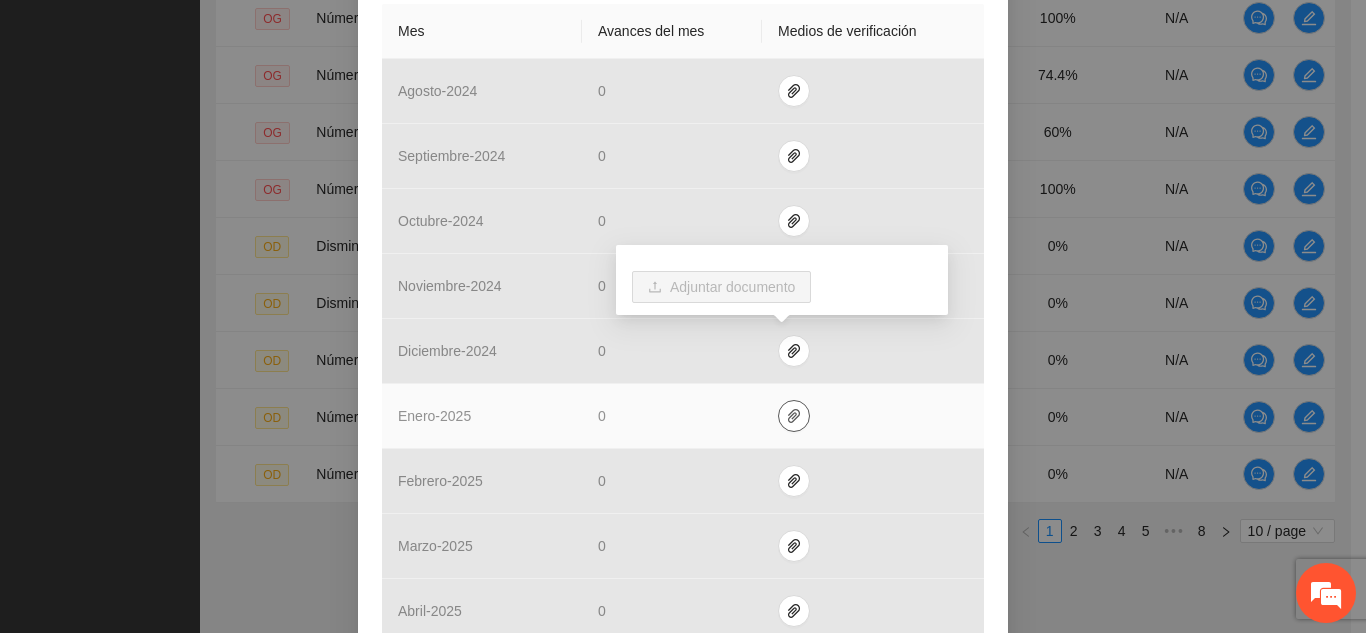 click 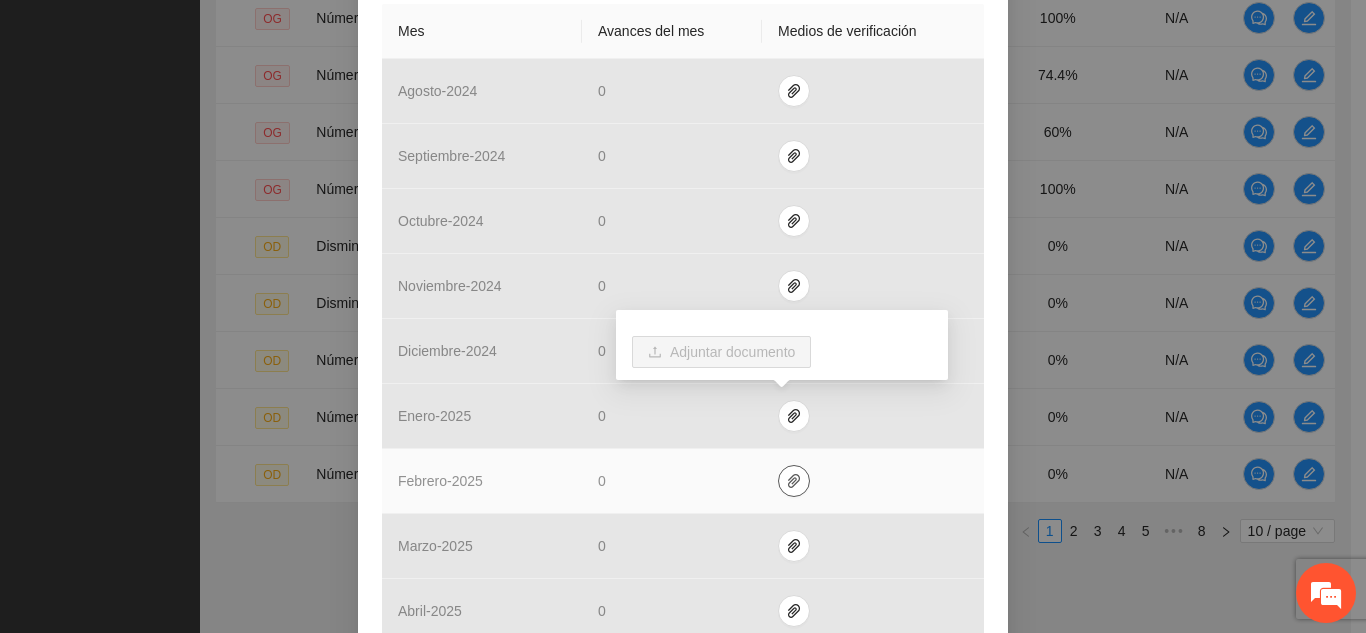 click at bounding box center (794, 481) 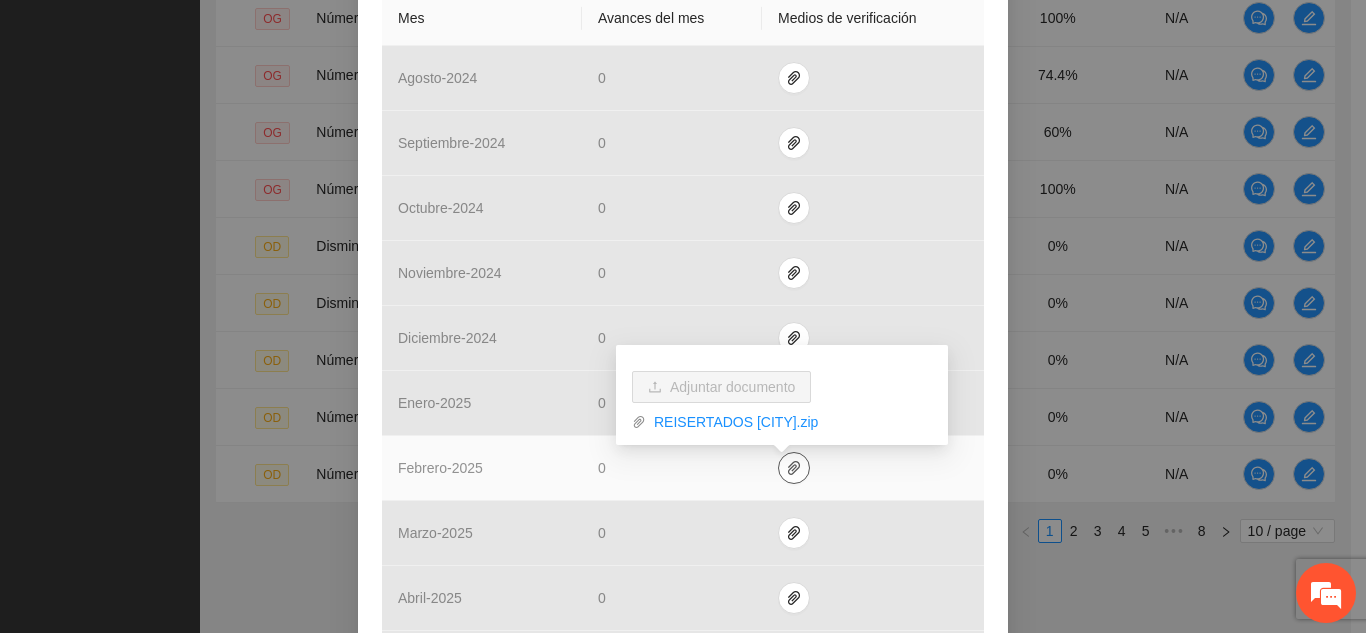 scroll, scrollTop: 525, scrollLeft: 0, axis: vertical 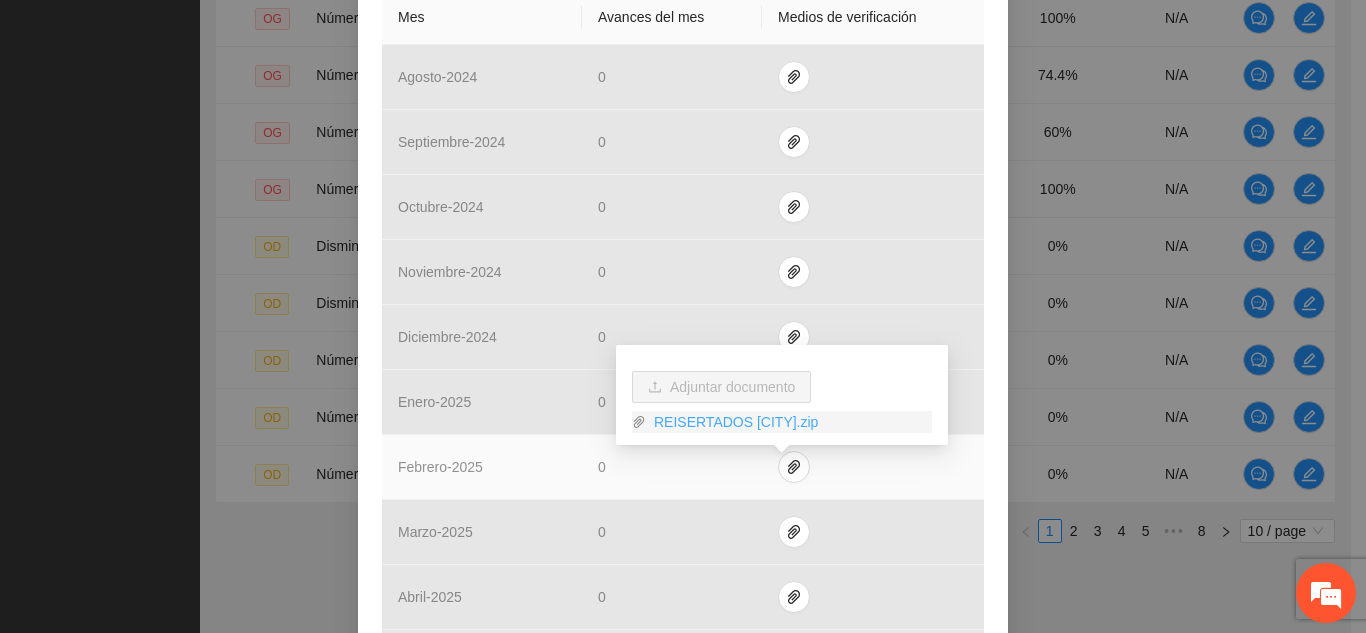 click on "REISERTADOS [CITY].zip" at bounding box center (789, 422) 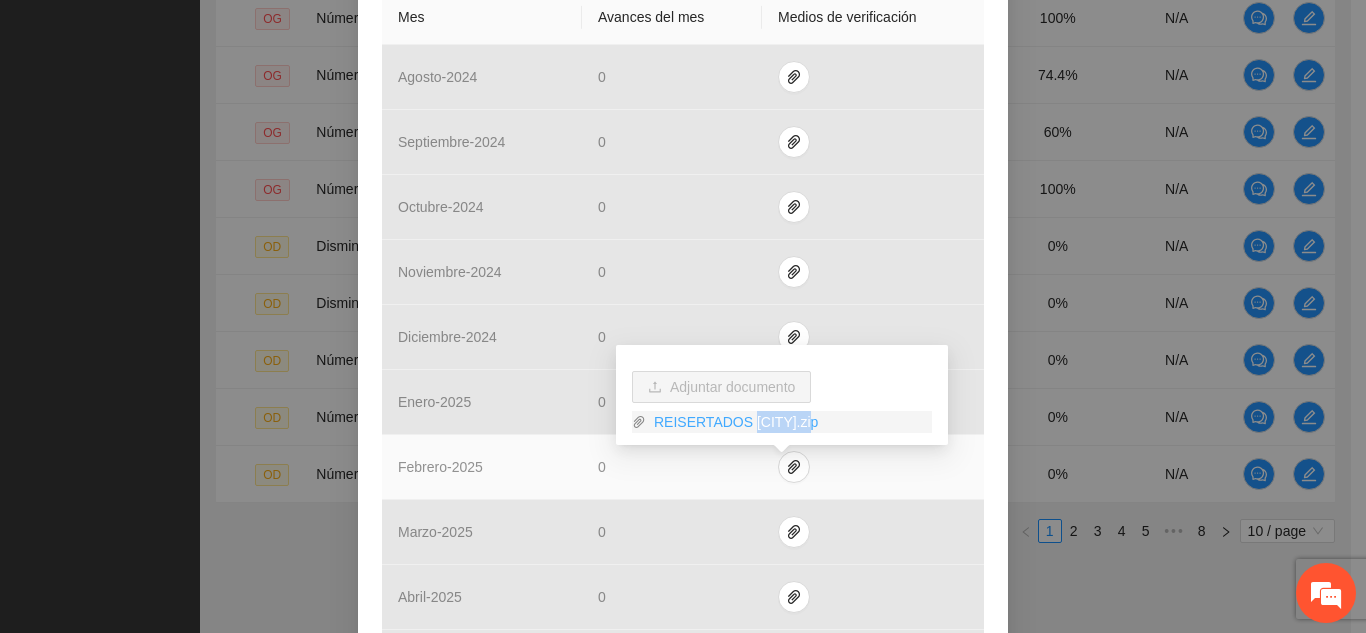 click on "REISERTADOS [CITY].zip" at bounding box center [789, 422] 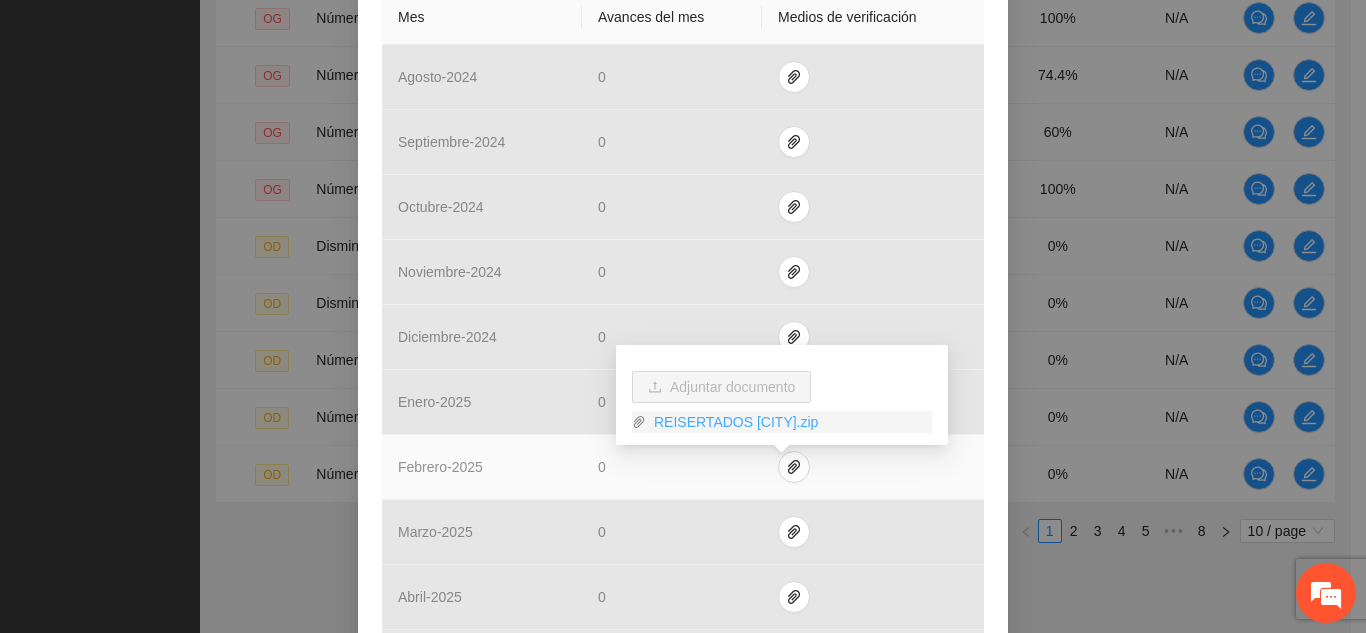 click on "REISERTADOS [CITY].zip" at bounding box center [789, 422] 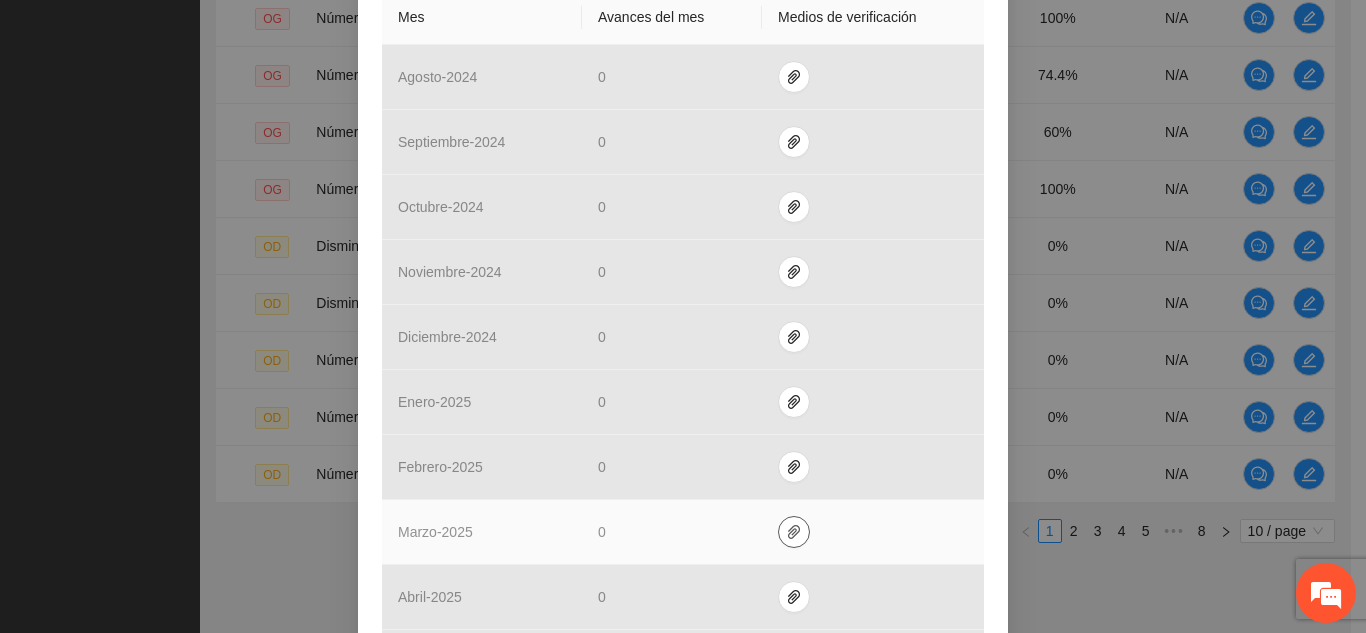 click 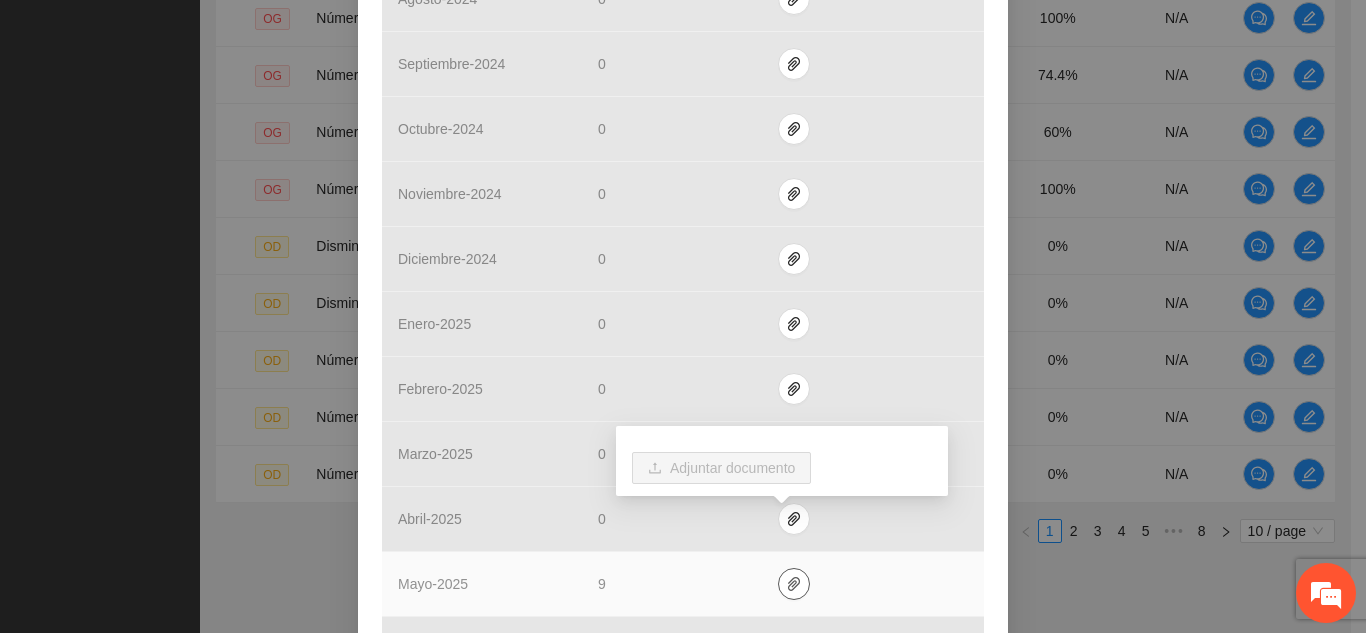 scroll, scrollTop: 599, scrollLeft: 0, axis: vertical 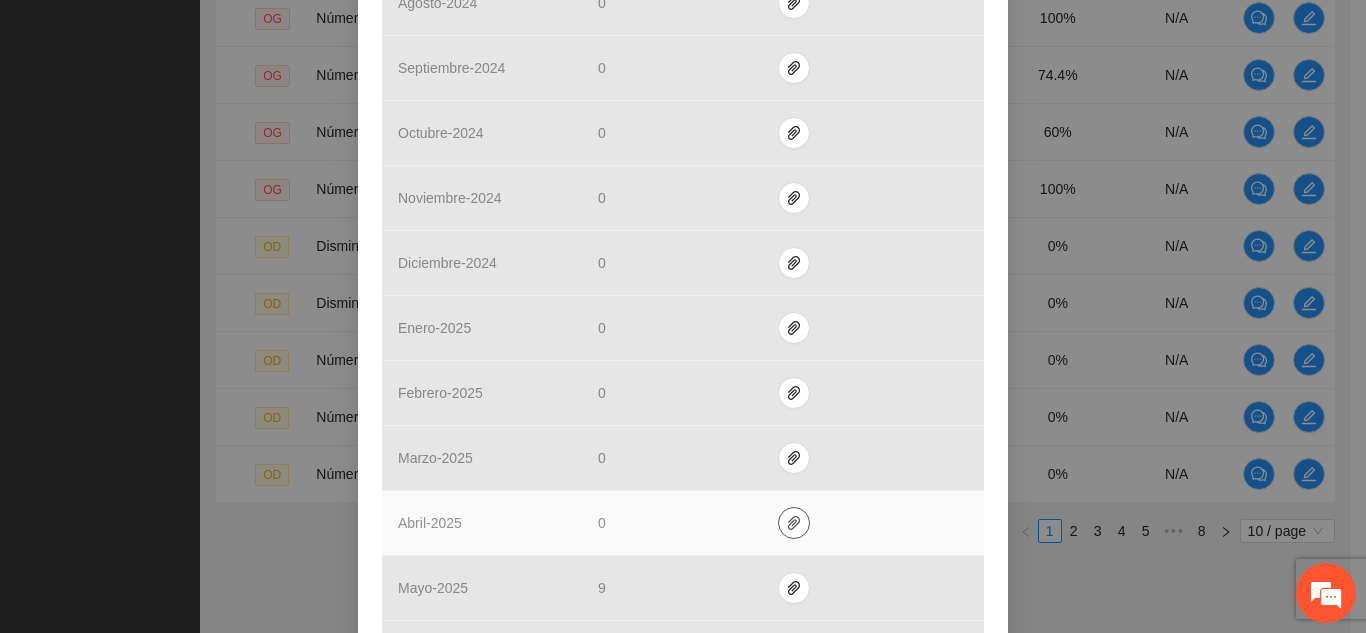 click 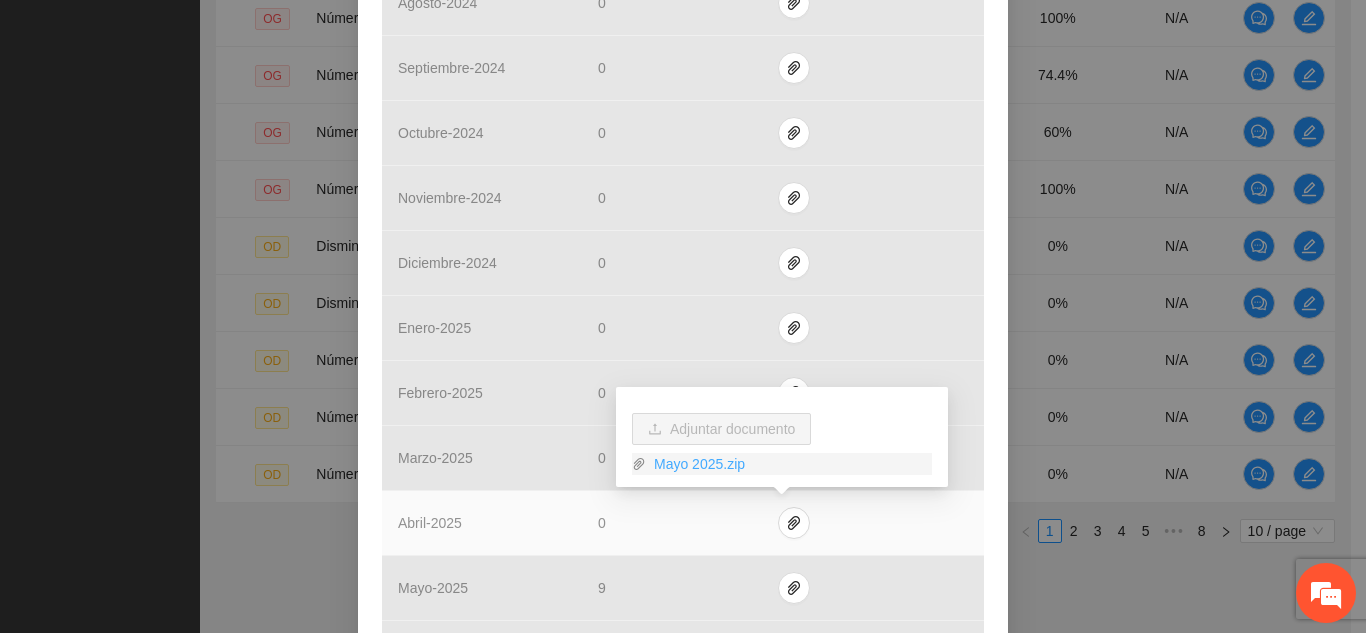 click on "Mayo 2025.zip" at bounding box center [789, 464] 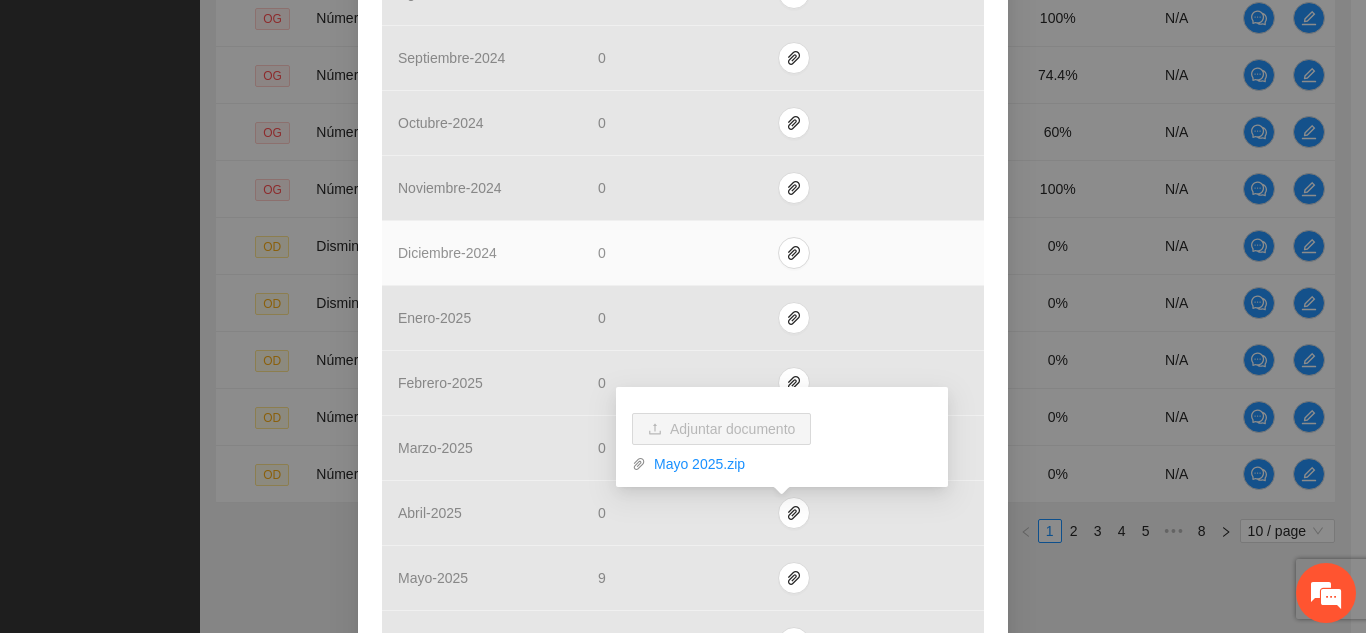 scroll, scrollTop: 608, scrollLeft: 0, axis: vertical 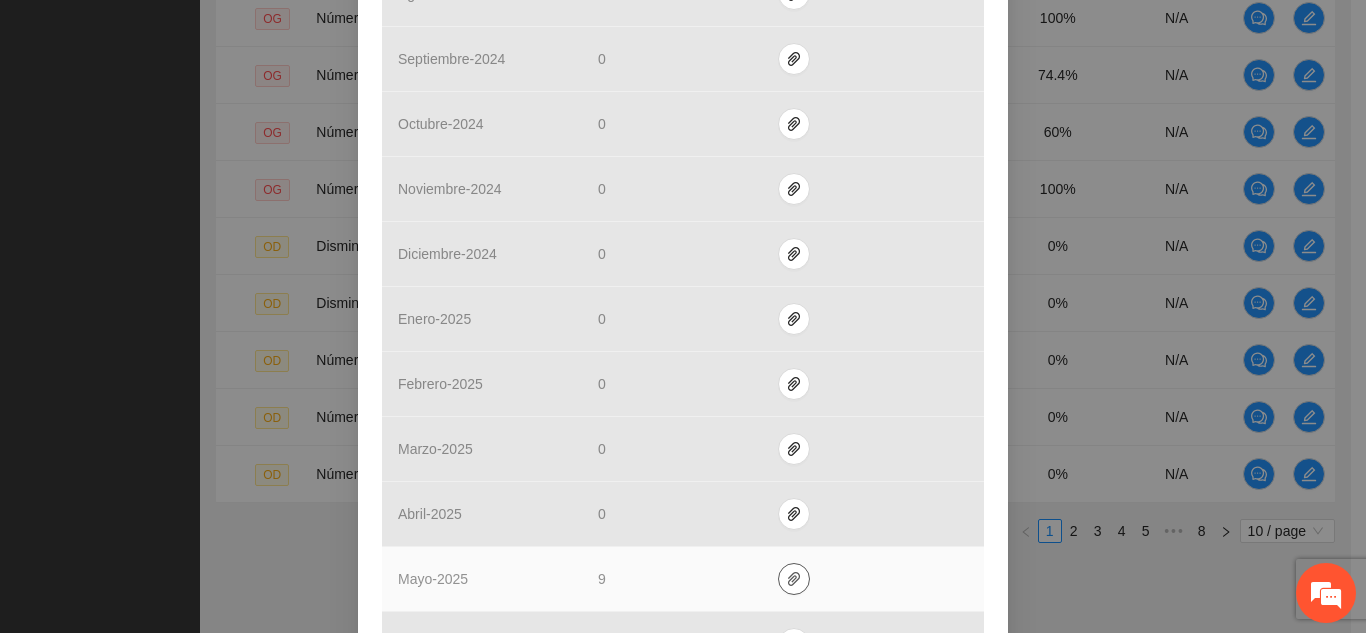 click 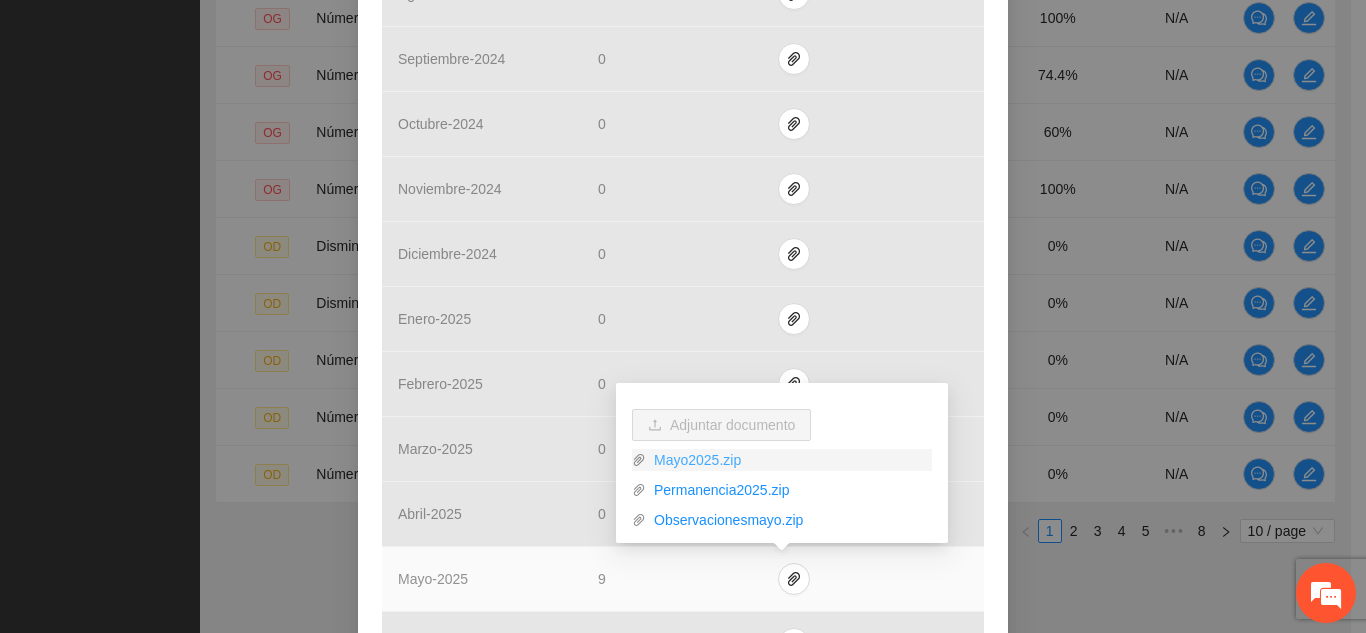 click on "Mayo2025.zip" at bounding box center (789, 460) 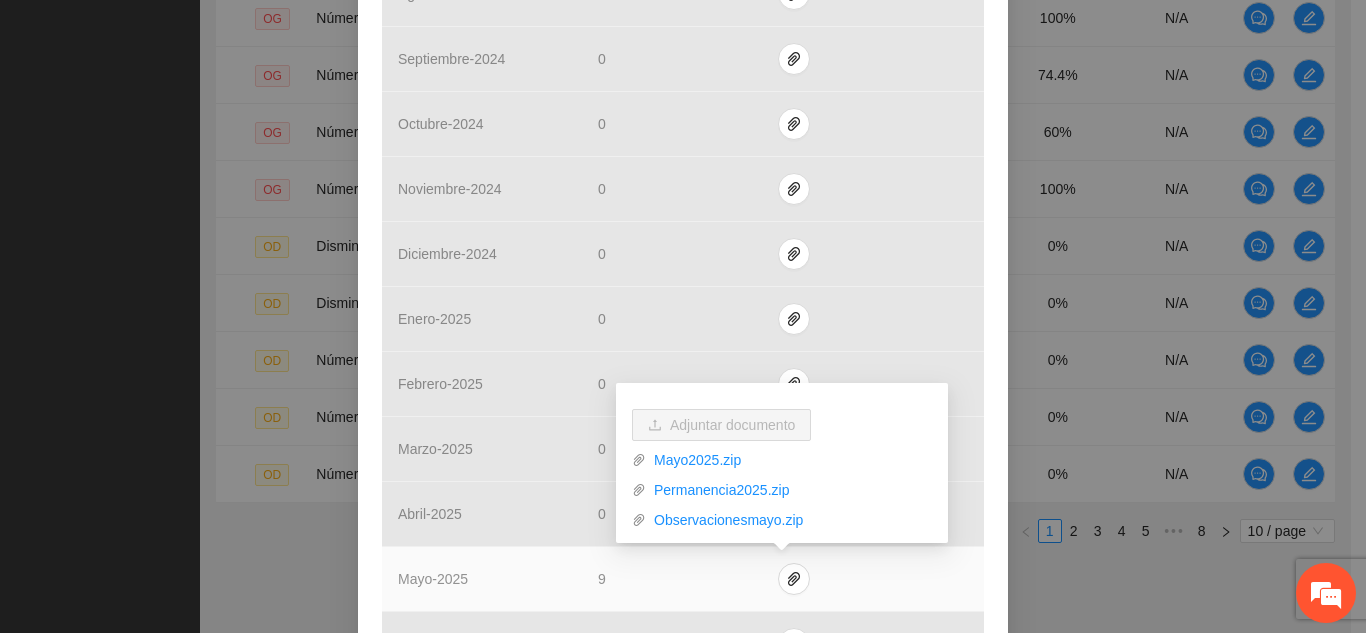 click on "Adjuntar documento Mayo2025.zip Permanencia2025.zip Observacionesmayo.zip" at bounding box center (782, 470) 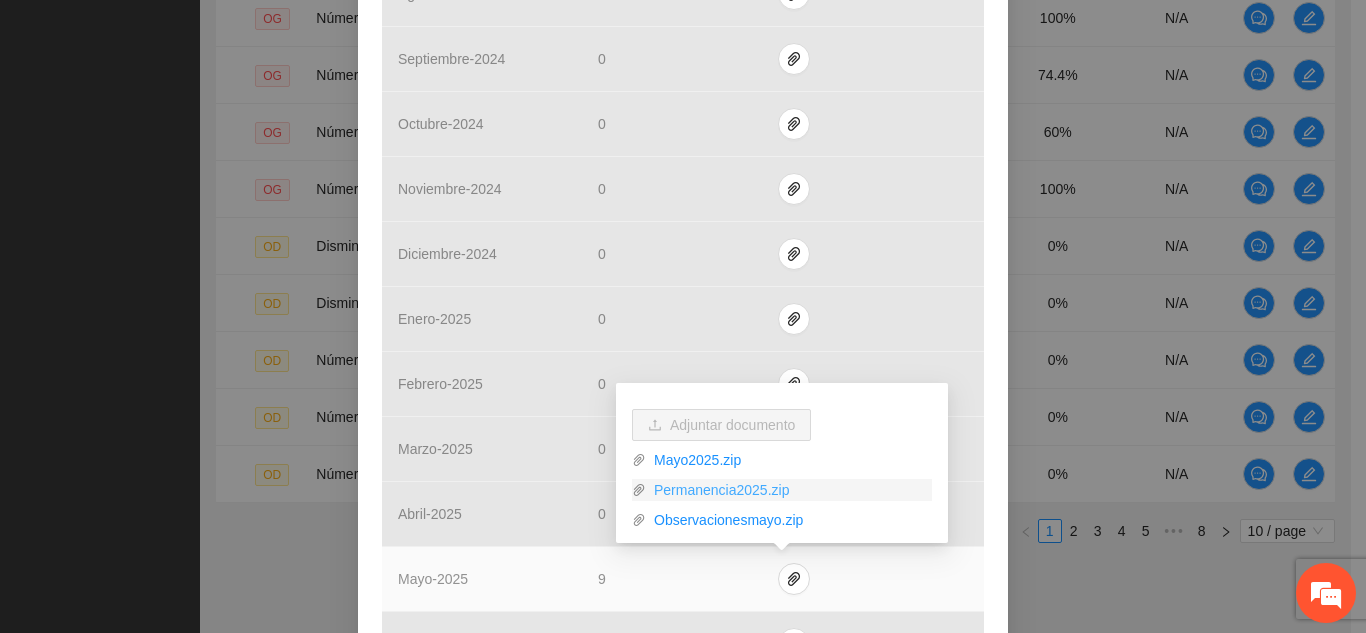 click on "Permanencia2025.zip" at bounding box center (789, 490) 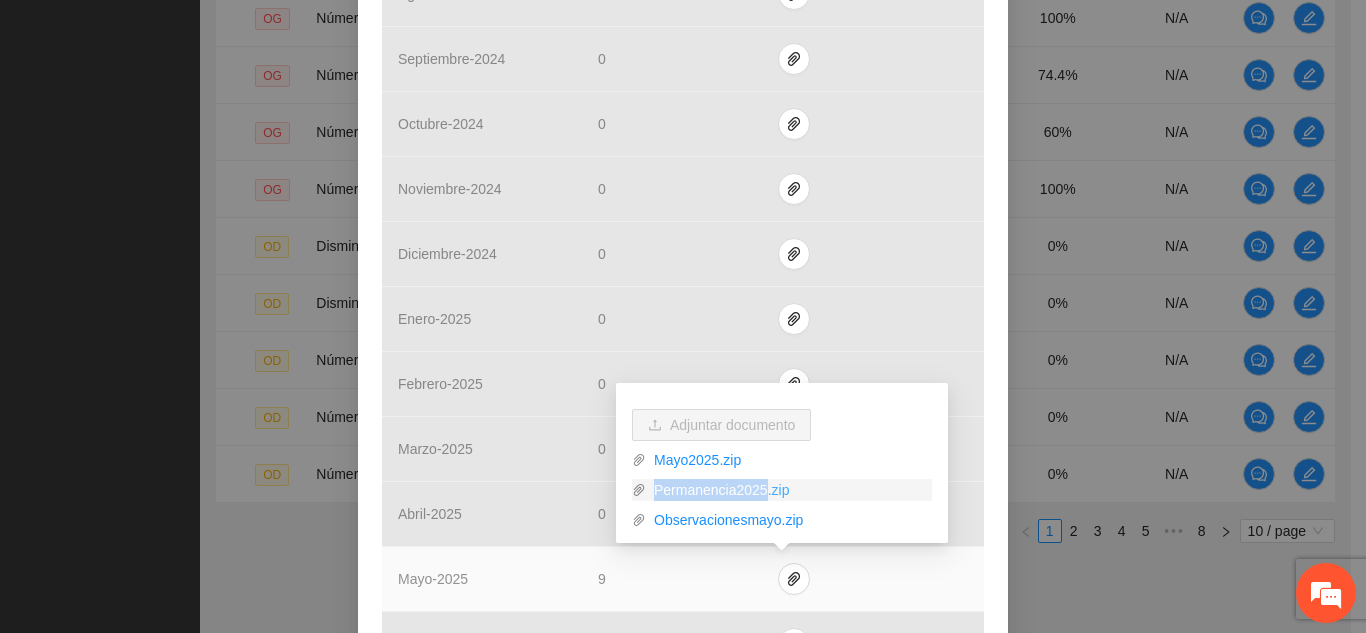 click on "Permanencia2025.zip" at bounding box center (789, 490) 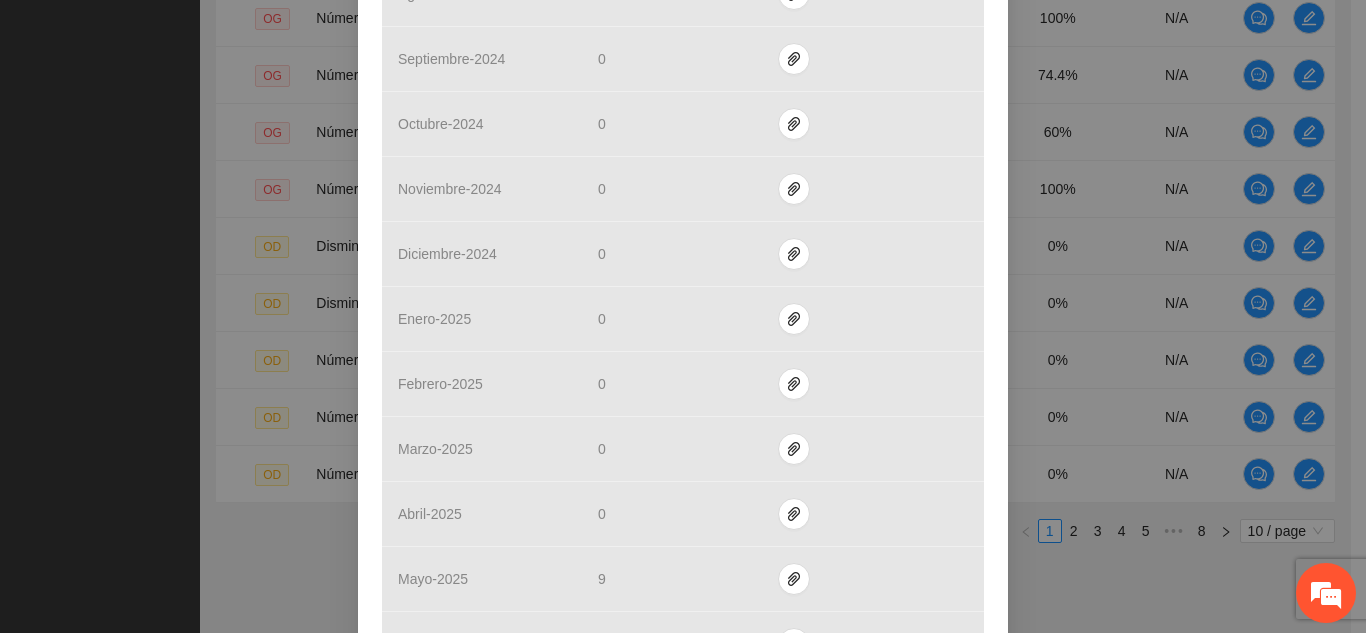 click on "Objetivo general 4 Número de personas adolescentes y jóvenes que se reincorporan a una institución educativa y se mantienen hasta el final del año escolar en el municipio de [CITY]  Indicador:  Personas que se reincorporan a una institución educativa de [CITY]  Metodología:  Se solicitará constancia de la institución educativa donde se indique q ...  Ver más Calendarización Indicador y resultados Calendarización Fecha de realización Resultados Meta:  15 Reales:  9 Cumplimiento:  60 % Medios de verificación Mes Avances del mes Medios de verificación agosto  -  2024 0 septiembre  -  2024 0 octubre  -  2024 0 noviembre  -  2024 0 diciembre  -  2024 0 enero  -  2025 0 febrero  -  2025 0 marzo  -  2025 0 abril  -  2025 0 mayo  -  2025 9 junio  -  2025 0 julio  -  2025 * Productos 15 adolescentes y jóvenes que se reincorporan al sistema escolarizado" at bounding box center [683, 175] 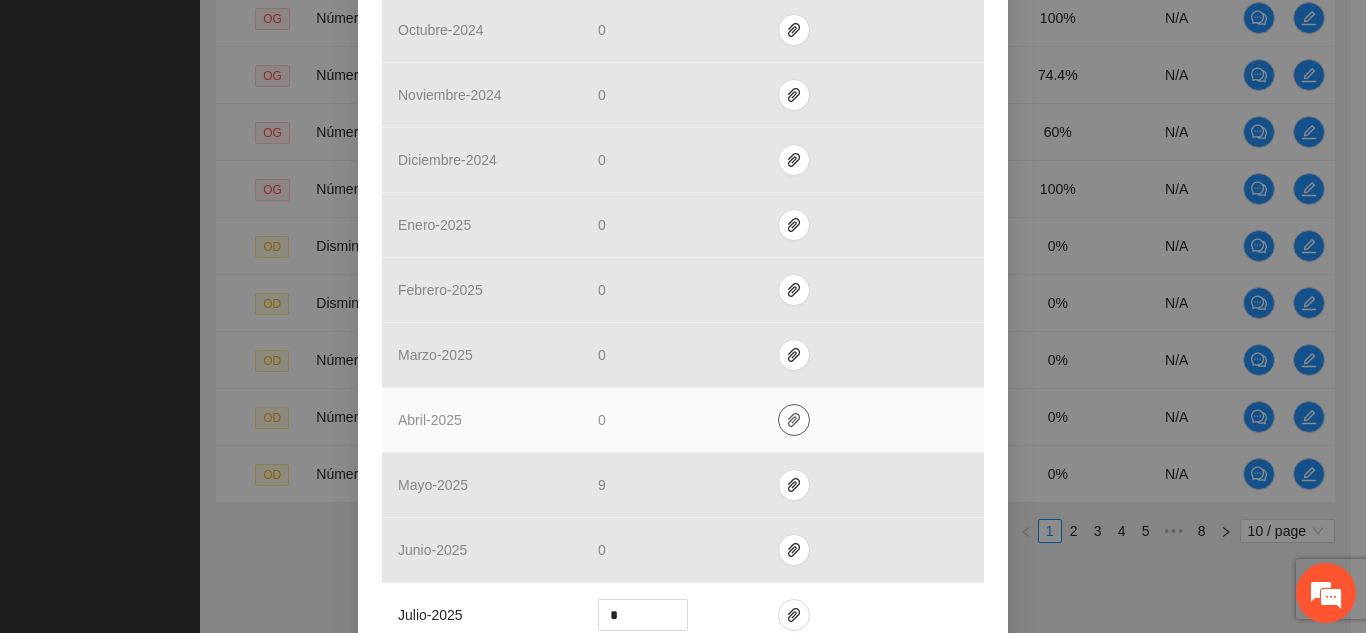scroll, scrollTop: 704, scrollLeft: 0, axis: vertical 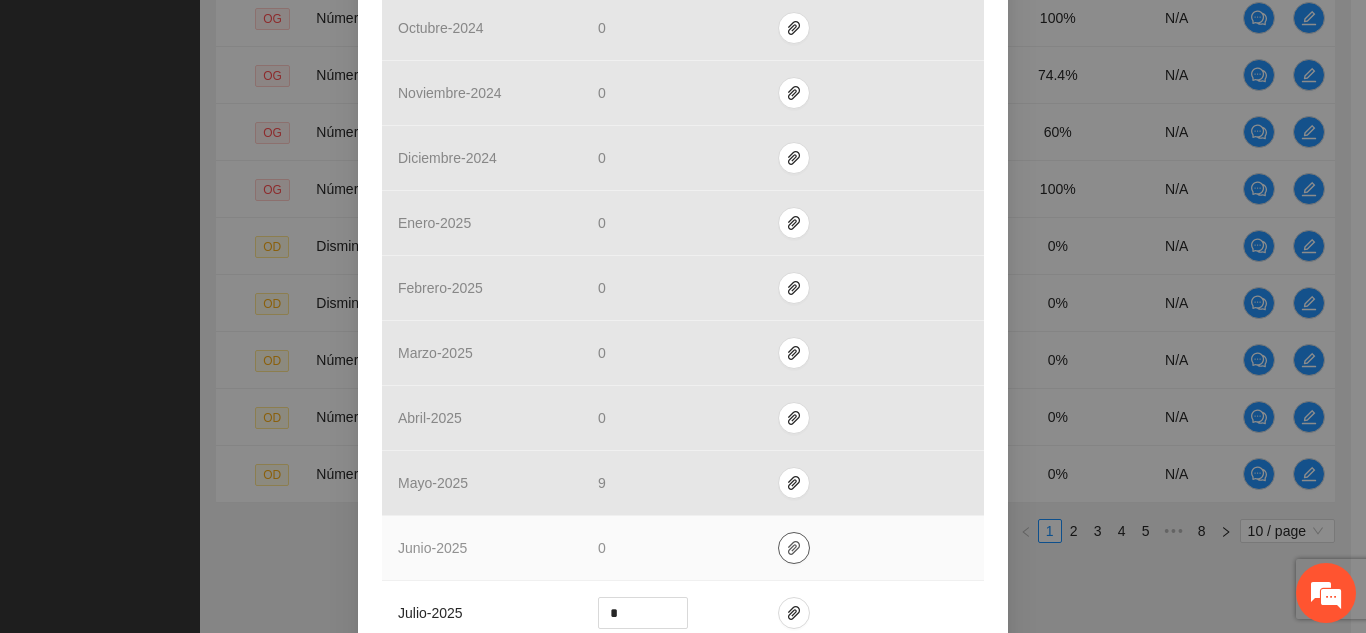 click 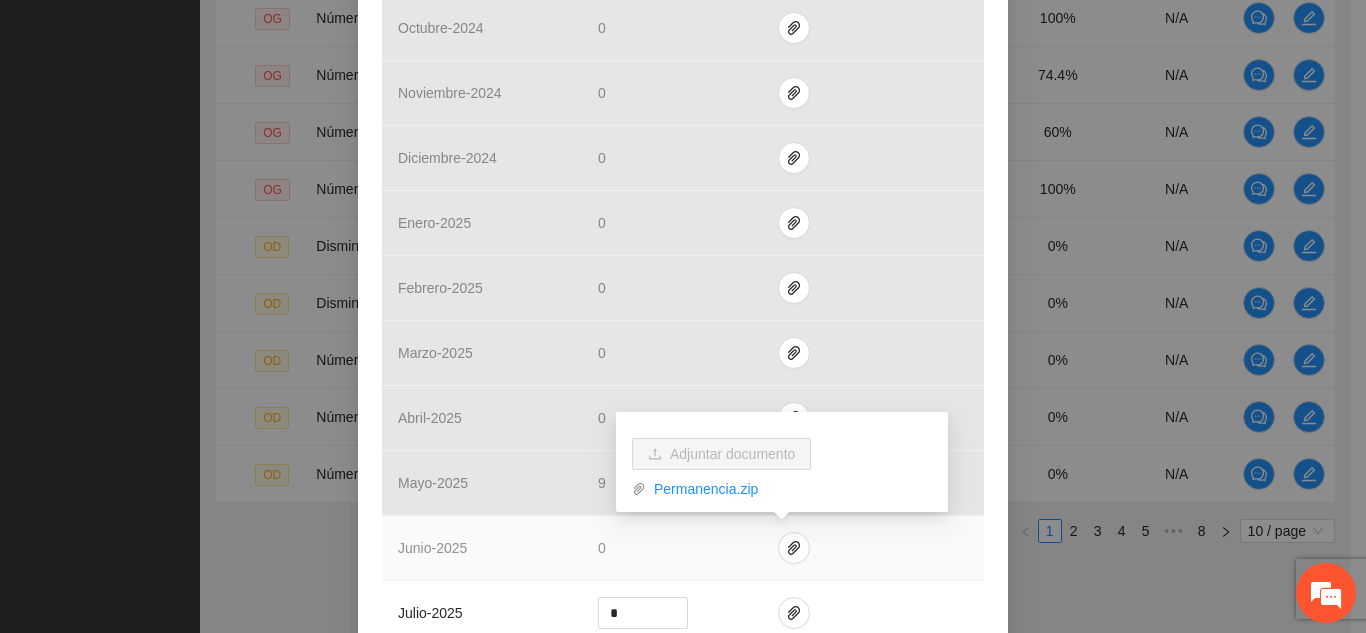 click at bounding box center (873, 548) 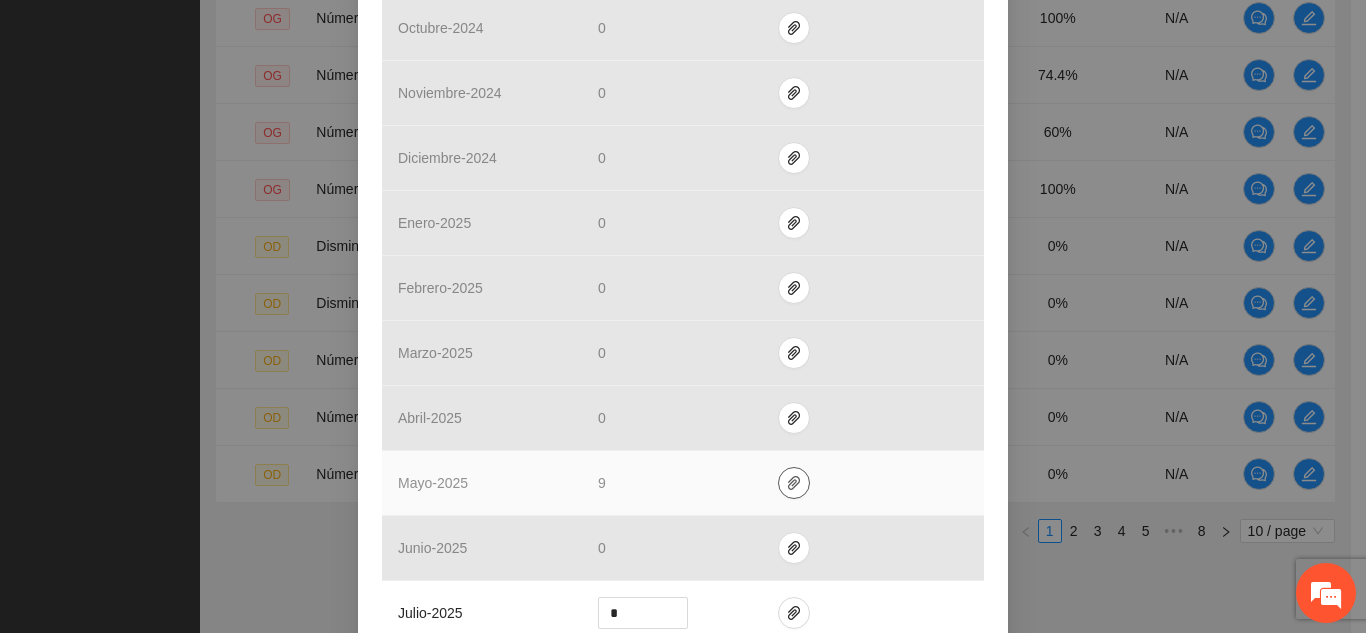 click 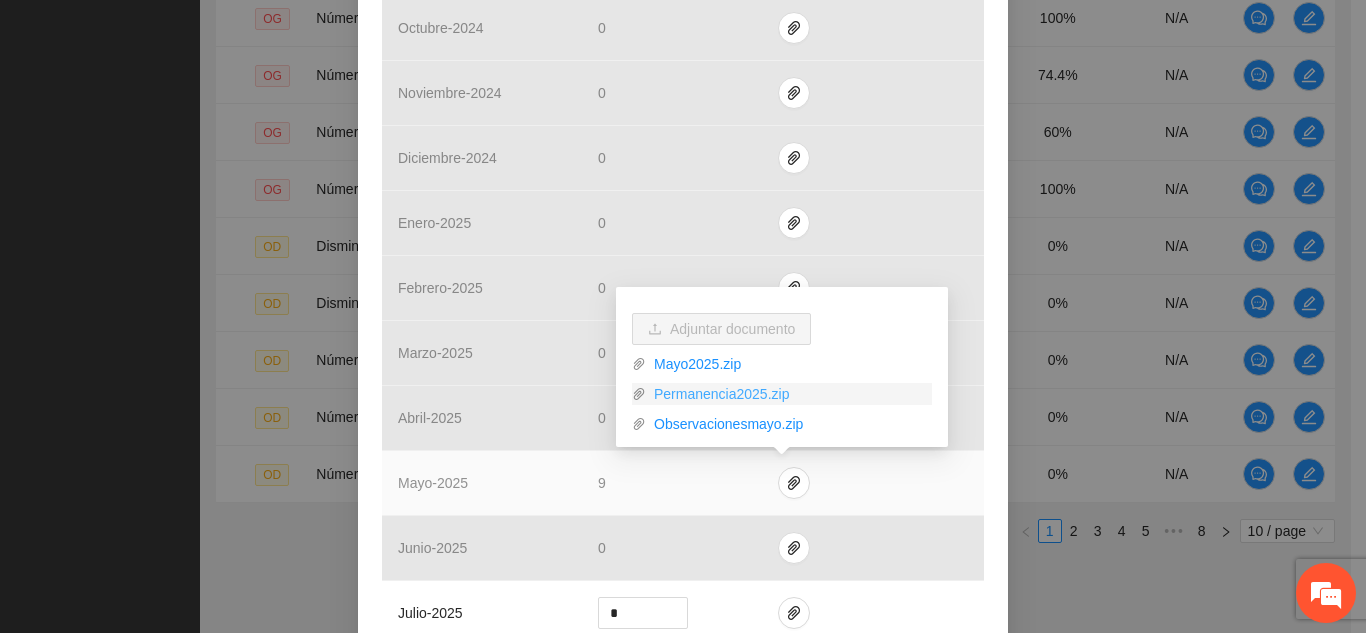 click on "Permanencia2025.zip" at bounding box center [789, 394] 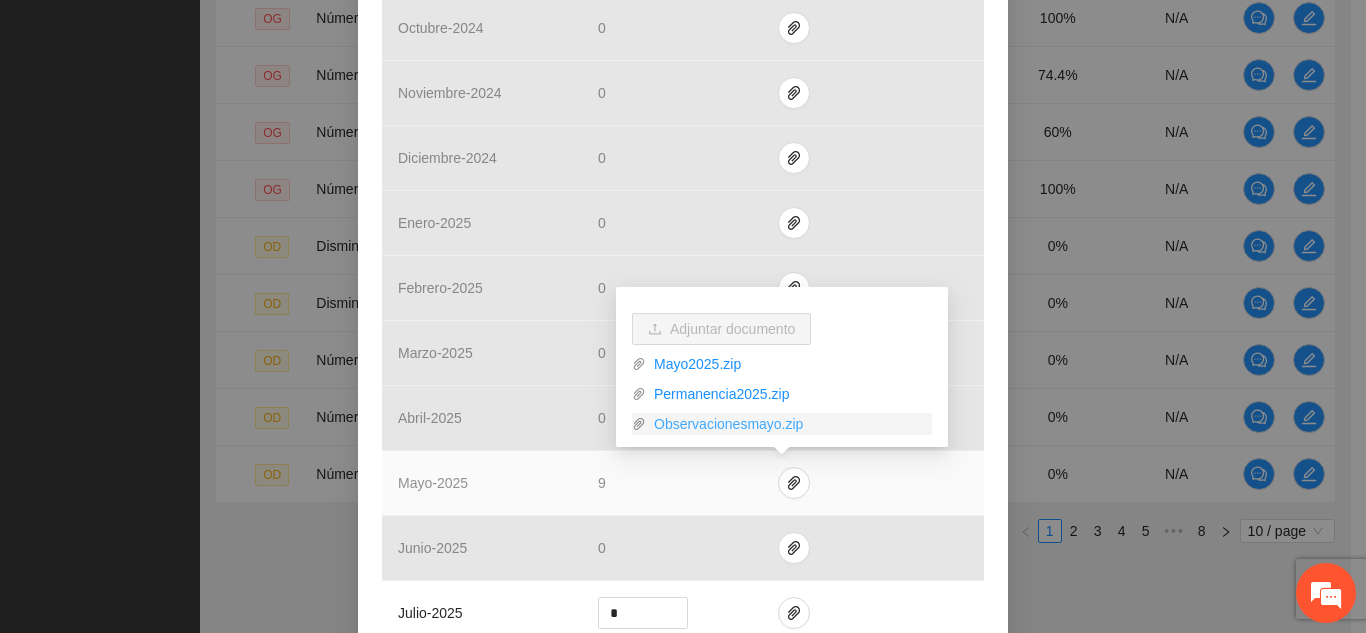 click on "Observacionesmayo.zip" at bounding box center [789, 424] 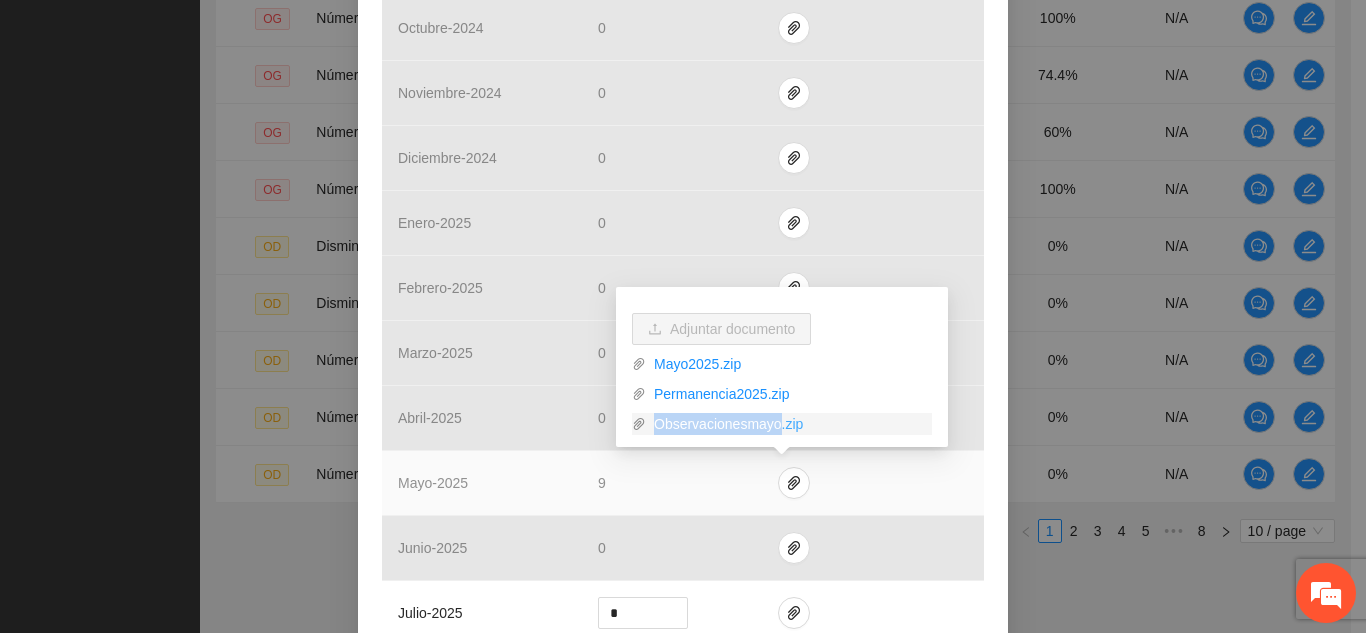 click on "Observacionesmayo.zip" at bounding box center (789, 424) 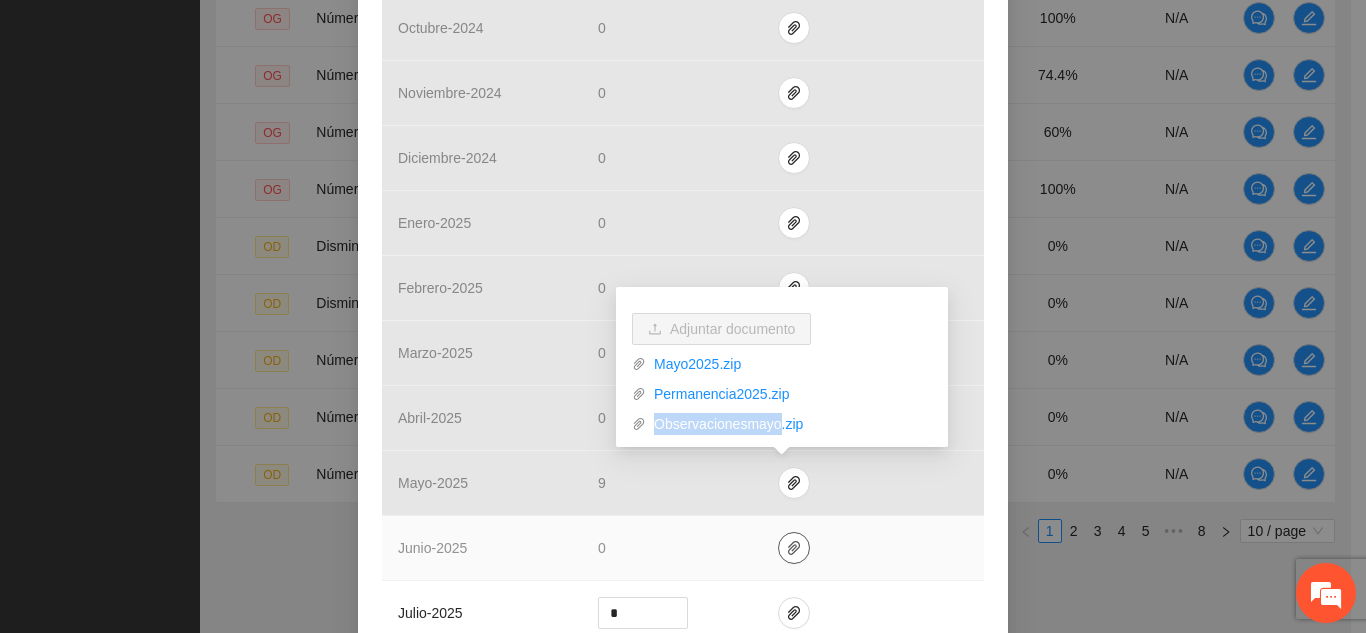 click 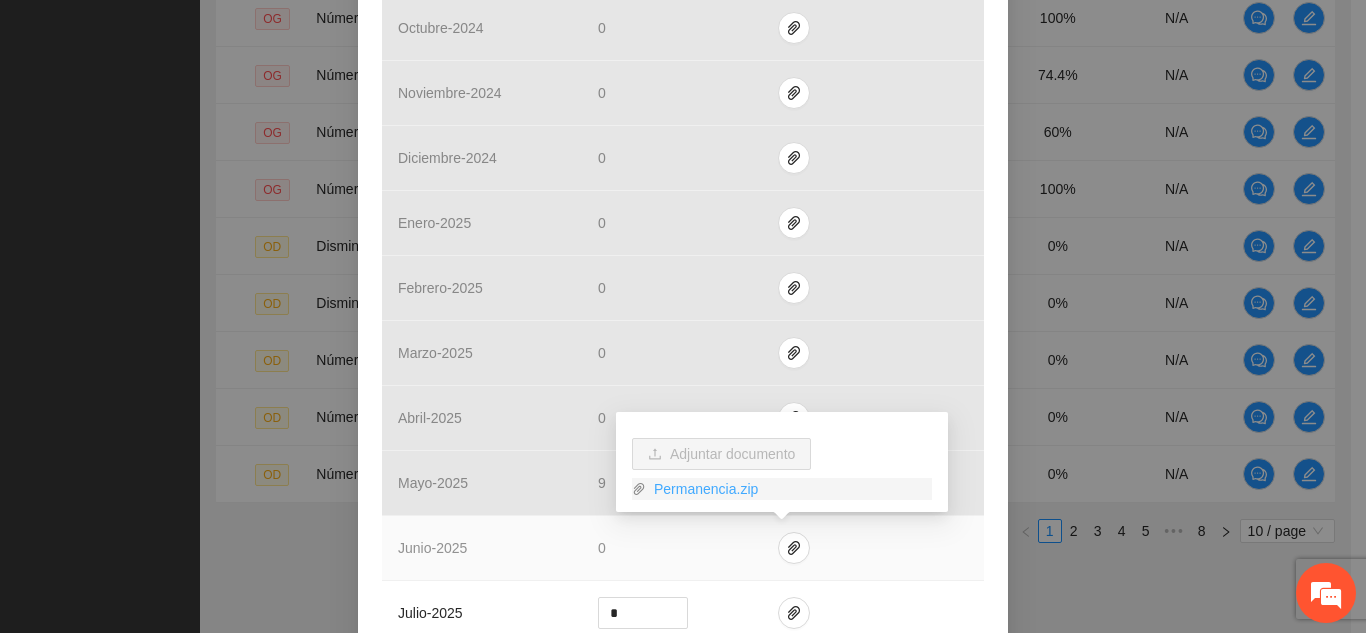 click on "Permanencia.zip" at bounding box center [789, 489] 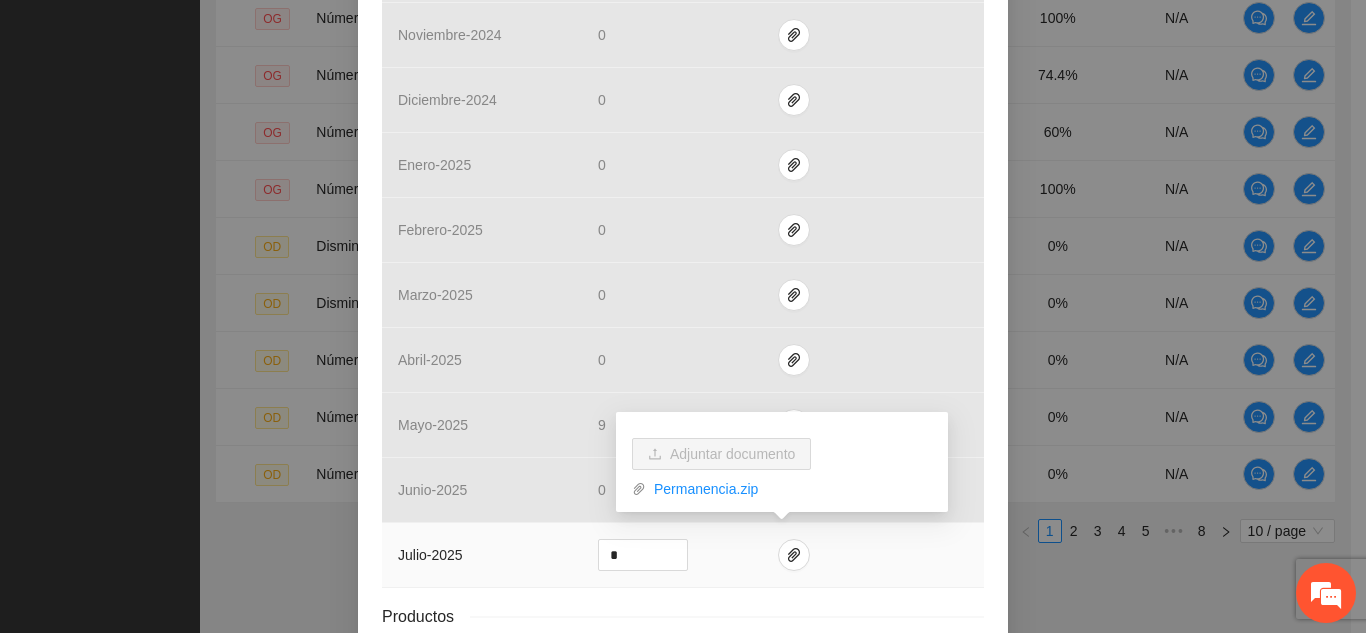 scroll, scrollTop: 761, scrollLeft: 0, axis: vertical 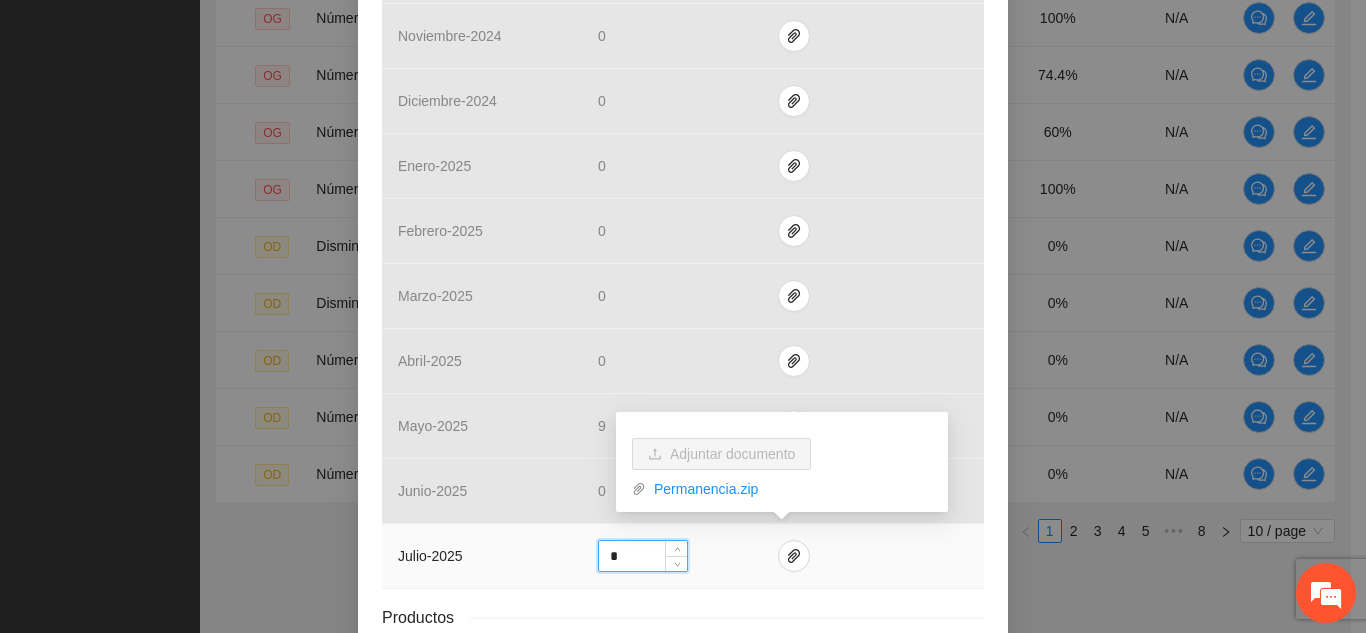 click on "*" at bounding box center [643, 556] 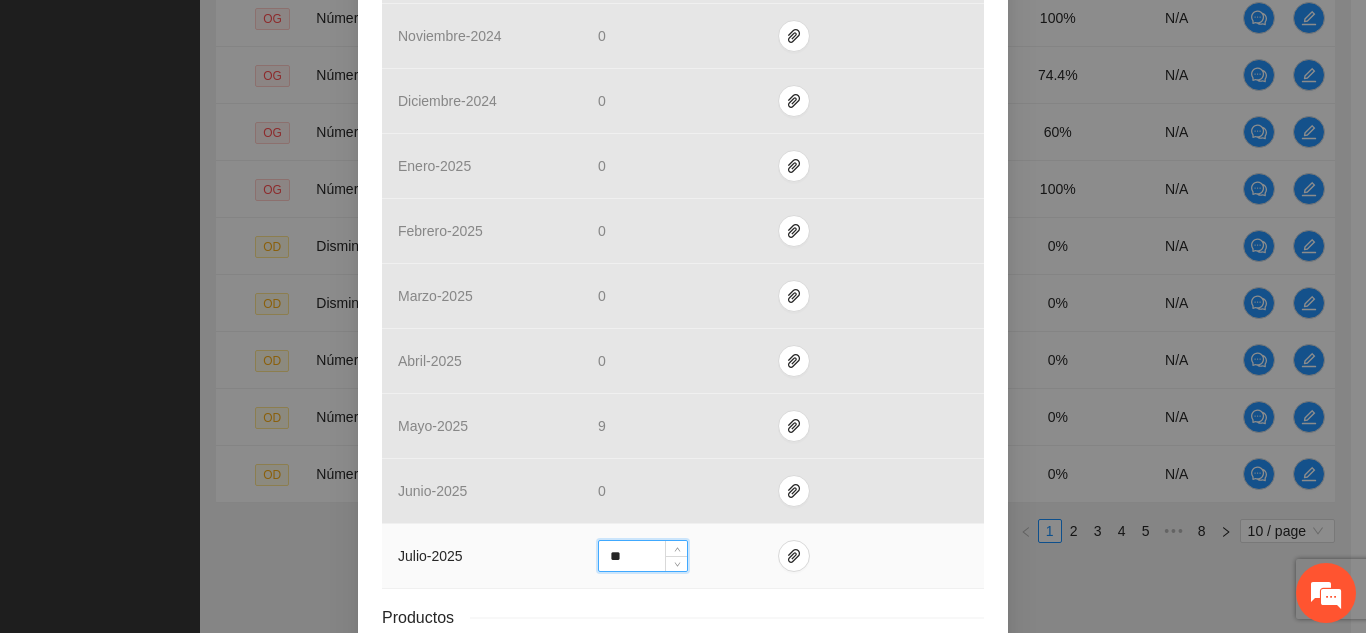 scroll, scrollTop: 910, scrollLeft: 0, axis: vertical 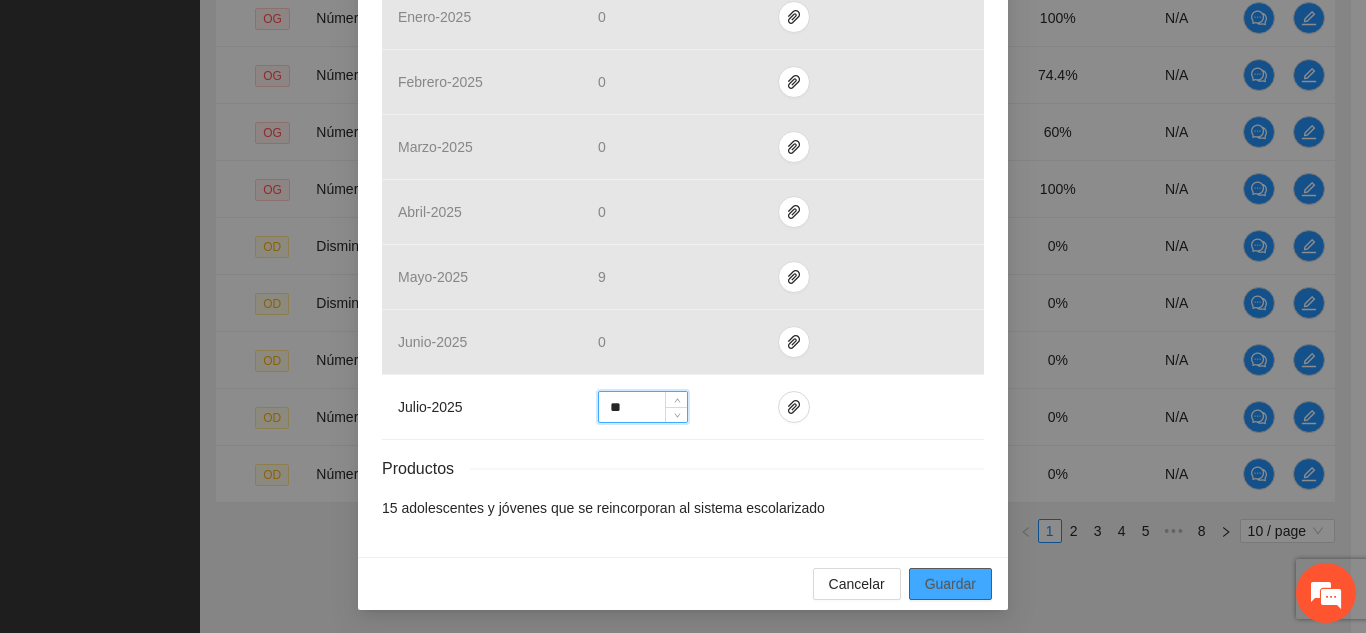 type on "**" 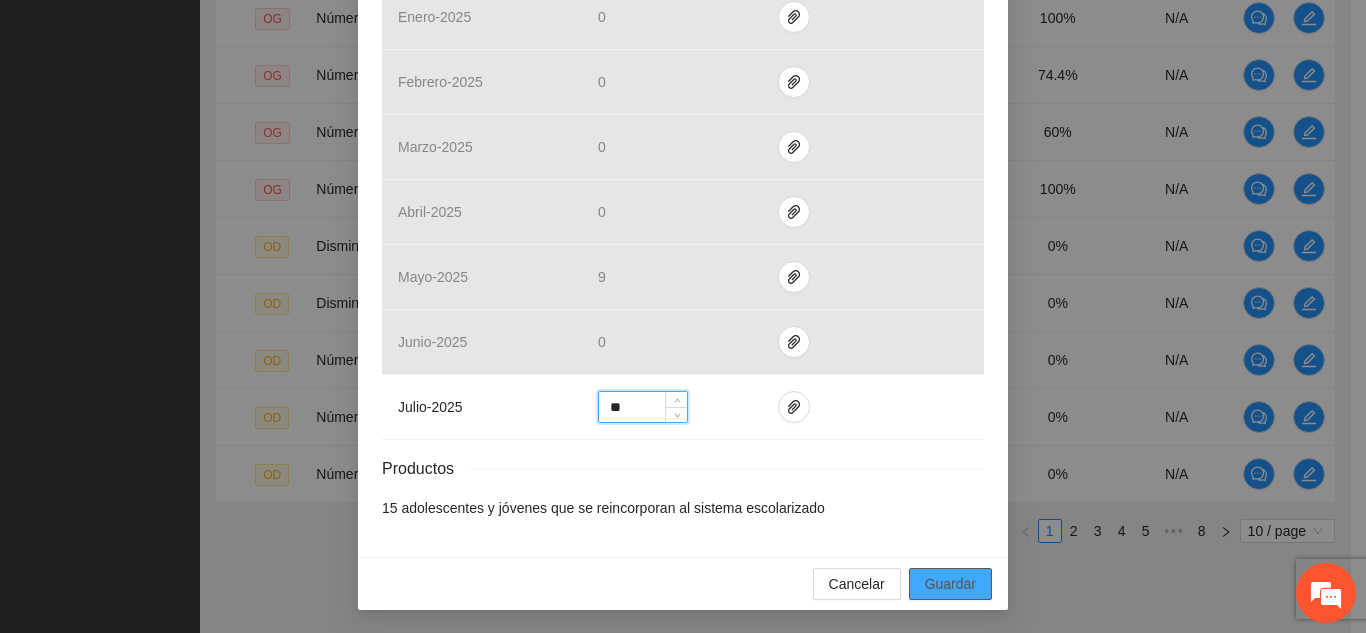 click on "Guardar" at bounding box center [950, 584] 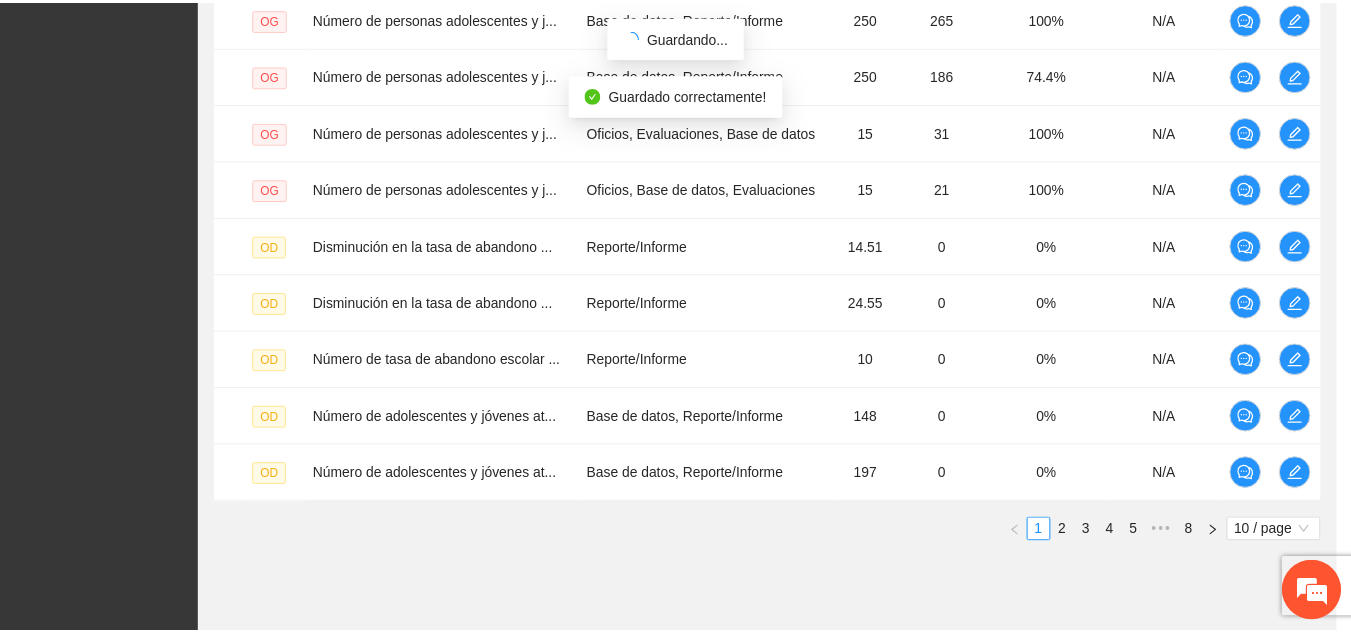 scroll, scrollTop: 810, scrollLeft: 0, axis: vertical 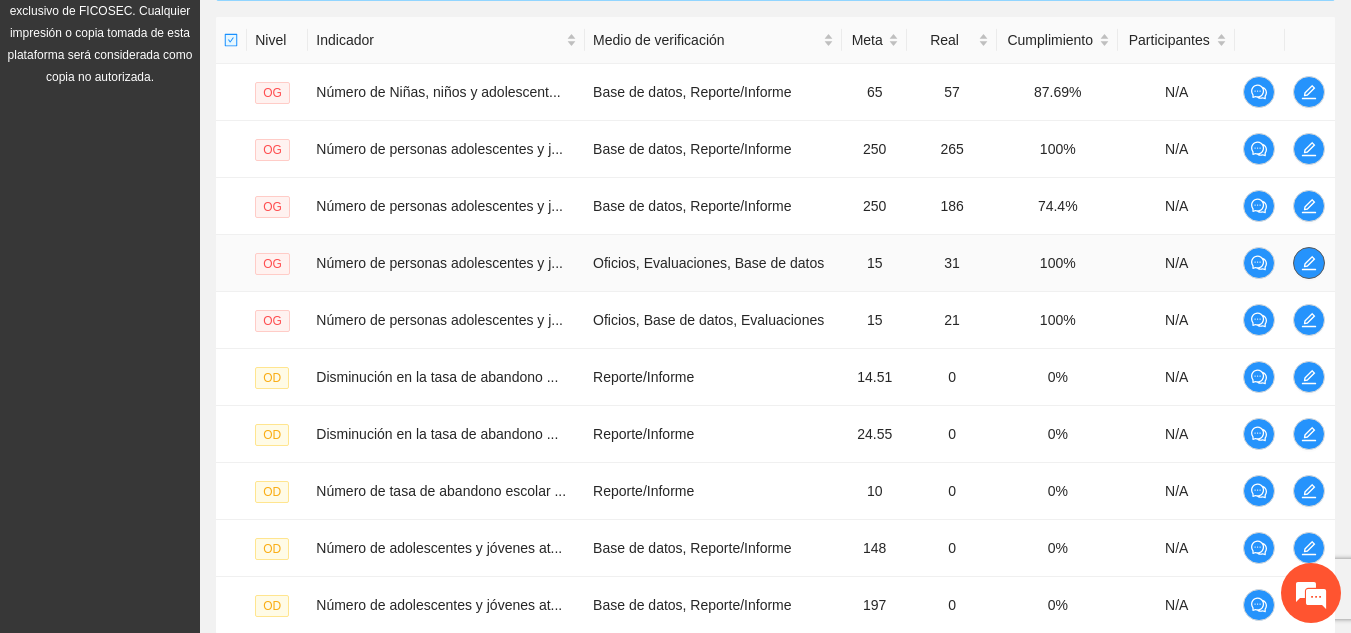 click 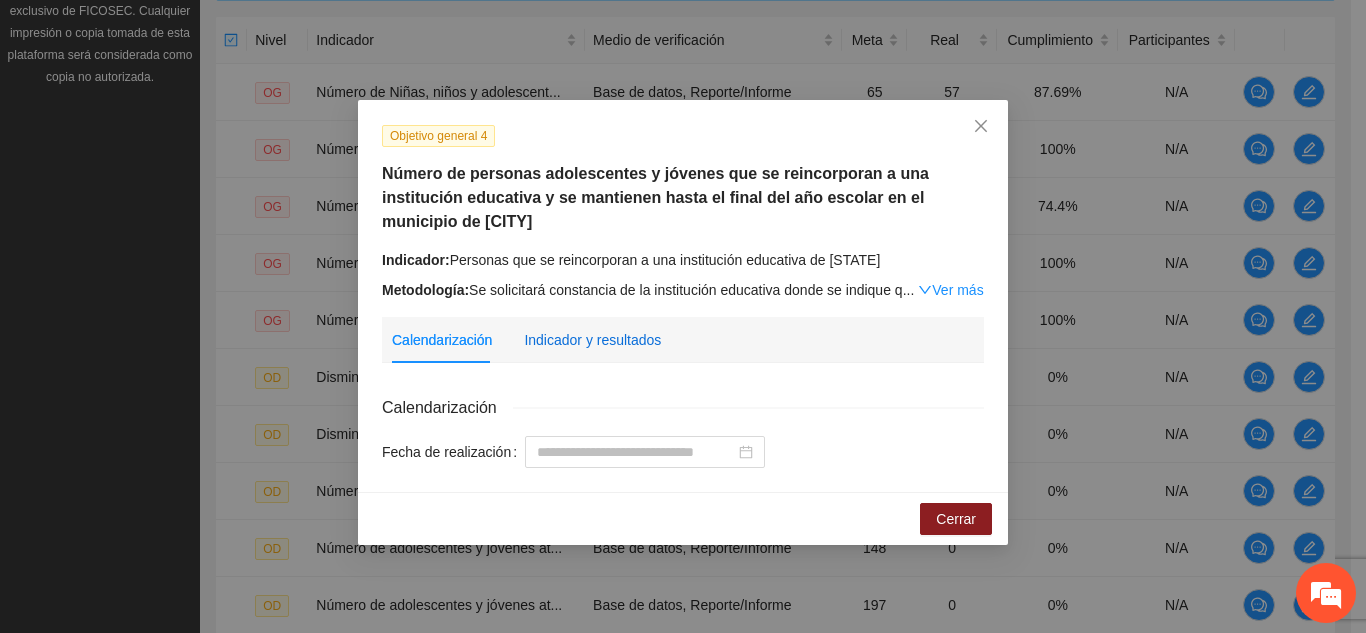 click on "Indicador y resultados" at bounding box center (592, 340) 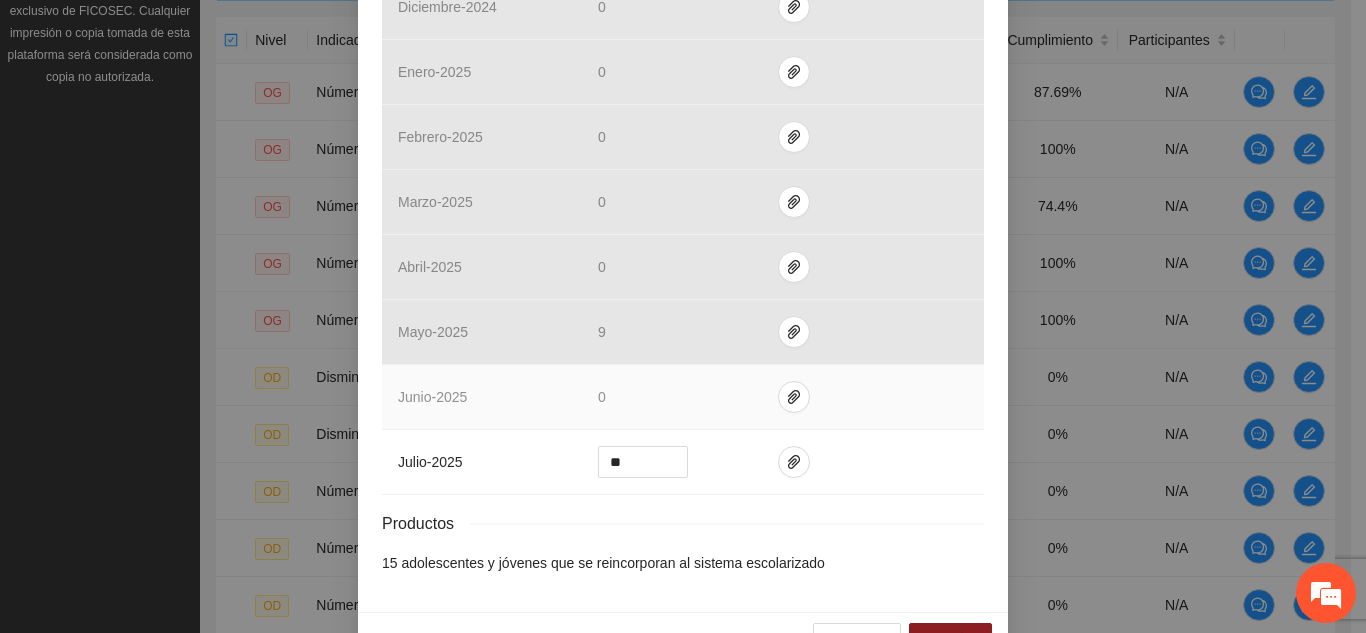 scroll, scrollTop: 857, scrollLeft: 0, axis: vertical 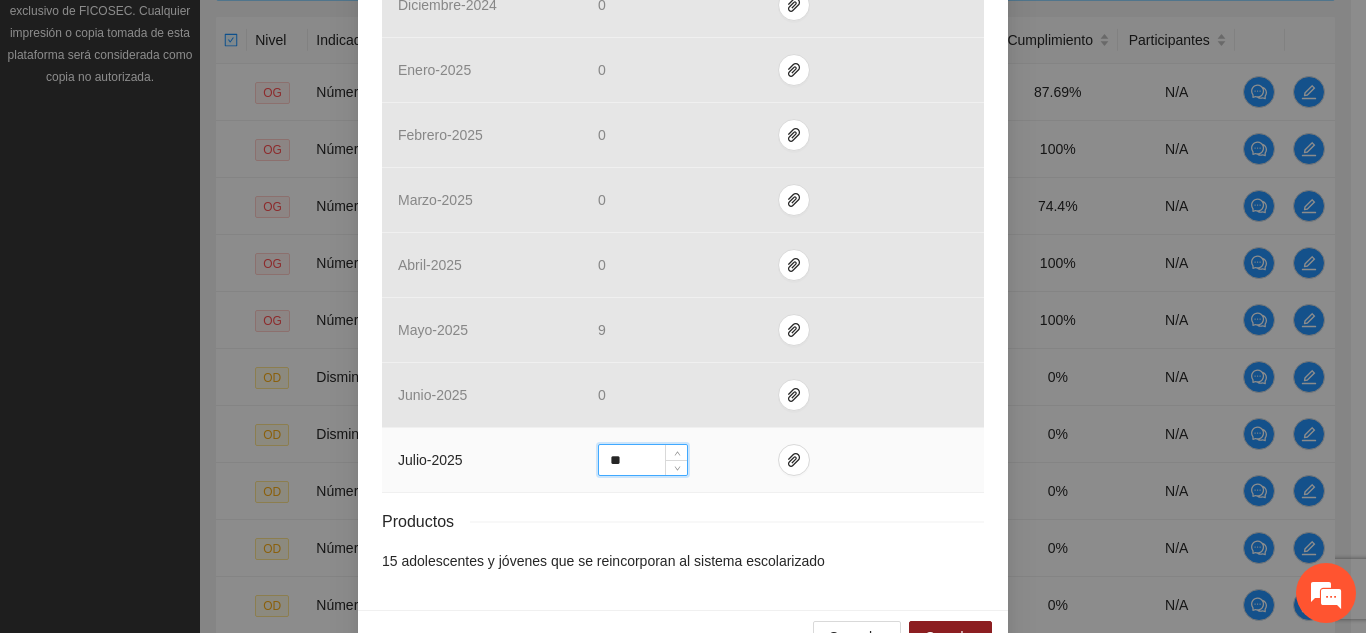 click on "**" at bounding box center (643, 460) 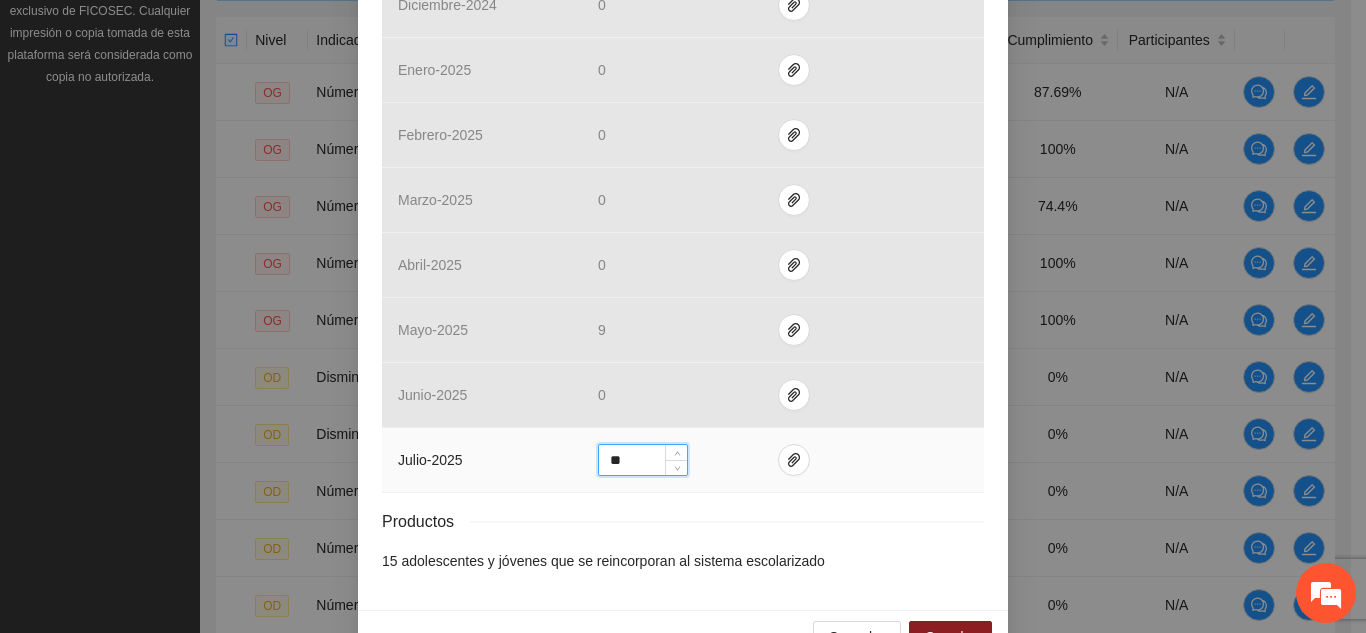 type on "*" 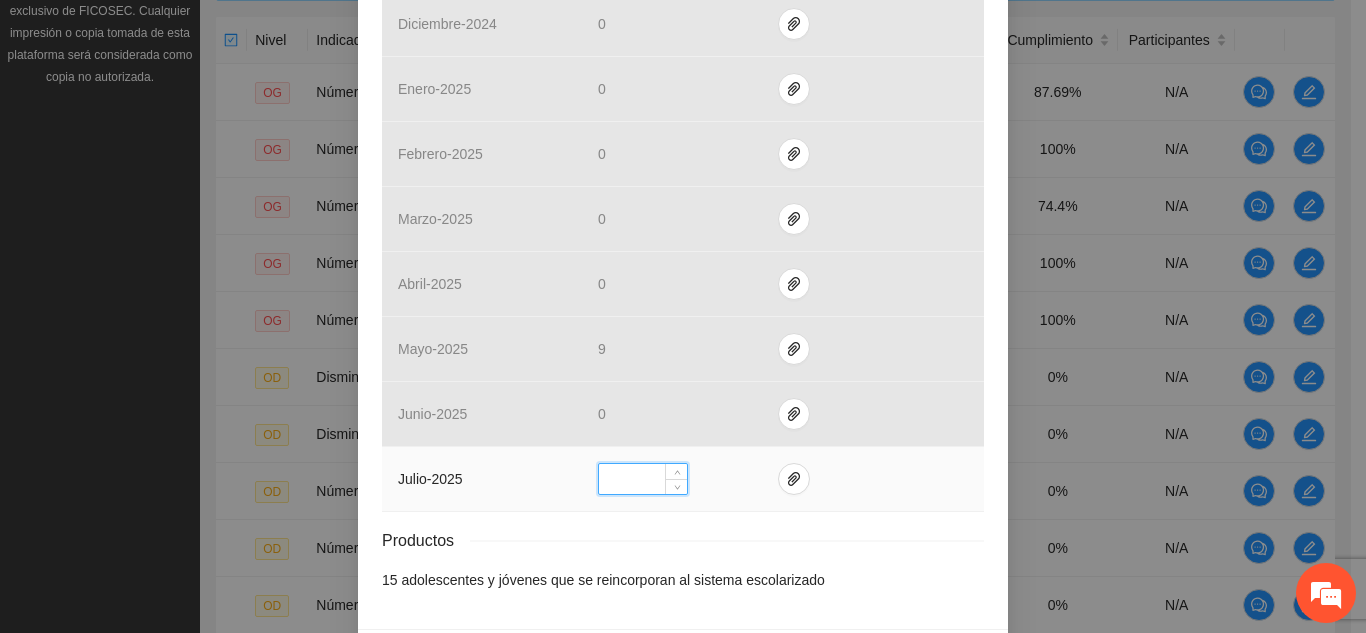 scroll, scrollTop: 900, scrollLeft: 0, axis: vertical 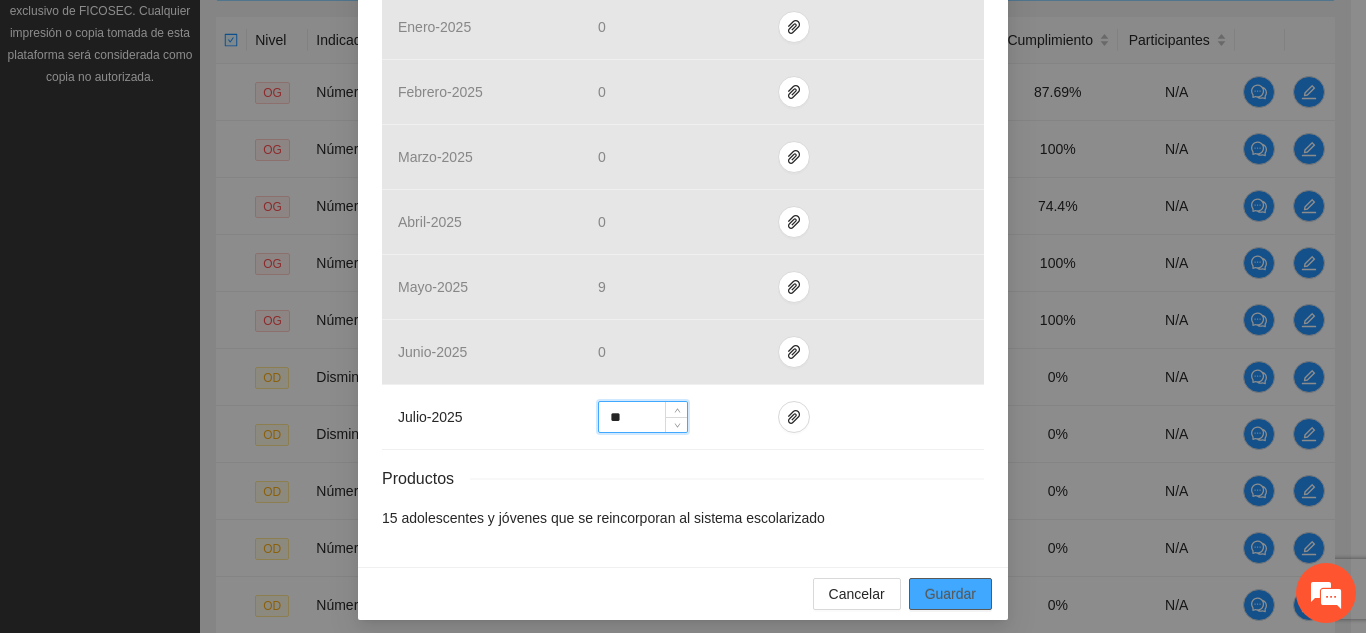 type on "**" 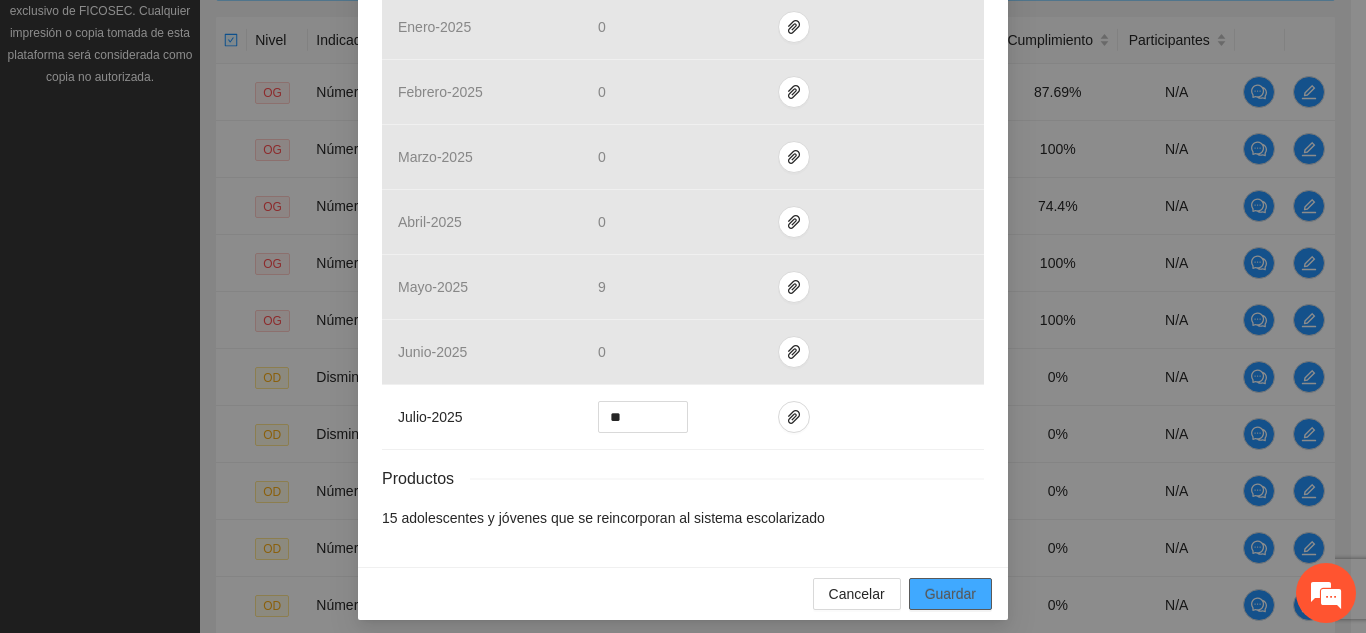 click on "Guardar" at bounding box center (950, 594) 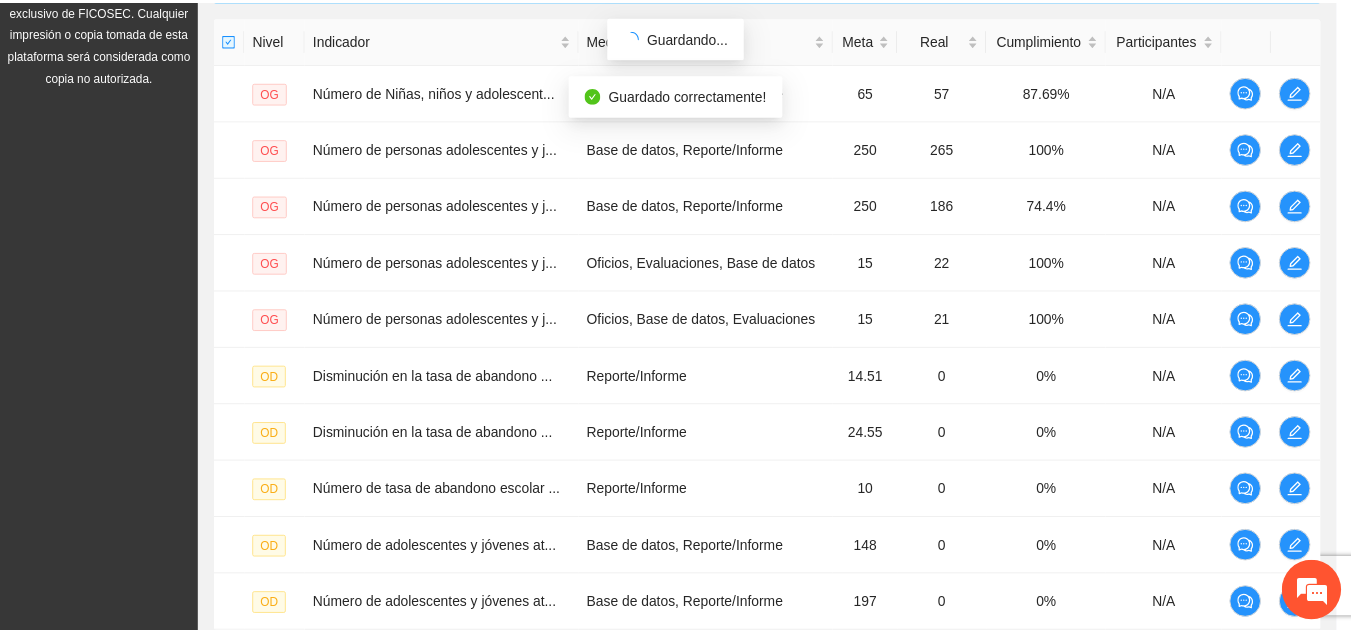 scroll, scrollTop: 810, scrollLeft: 0, axis: vertical 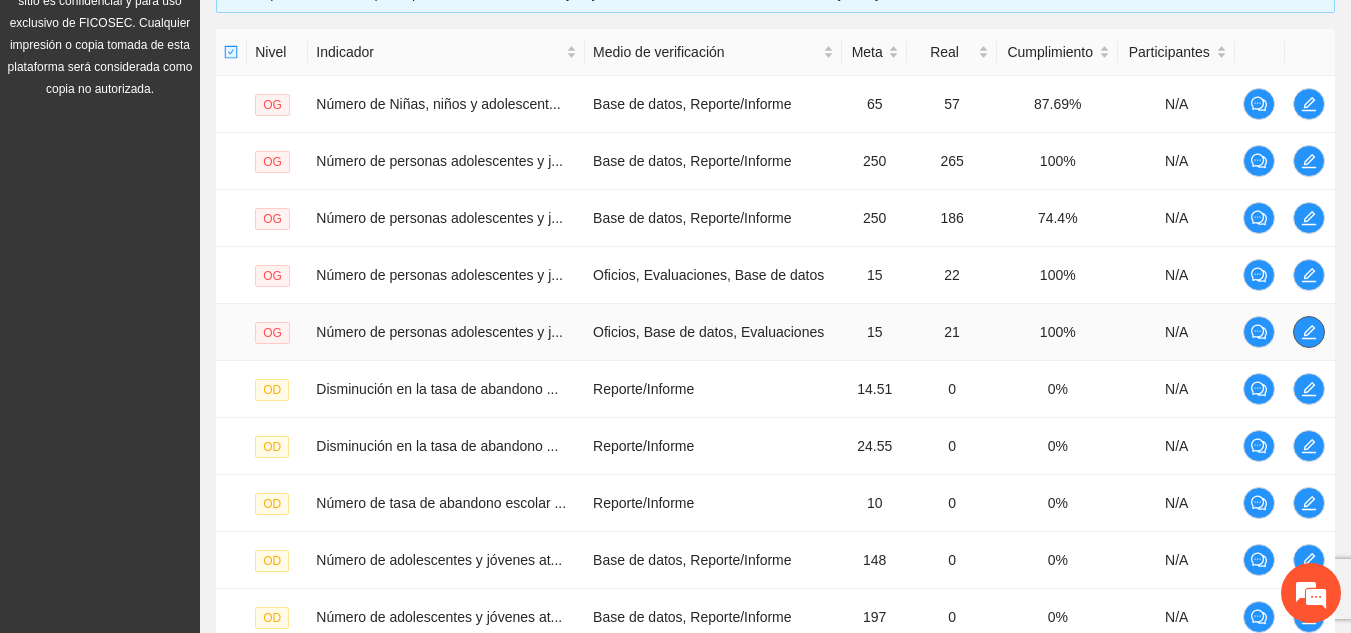 click 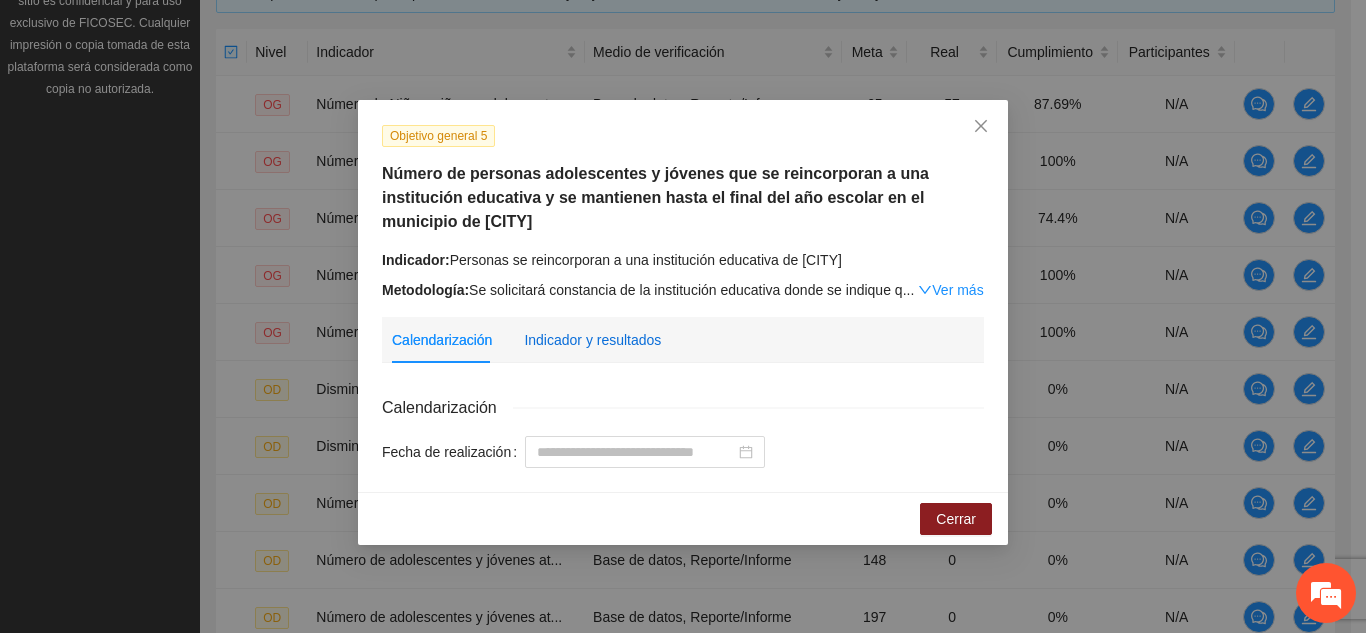 click on "Indicador y resultados" at bounding box center [592, 340] 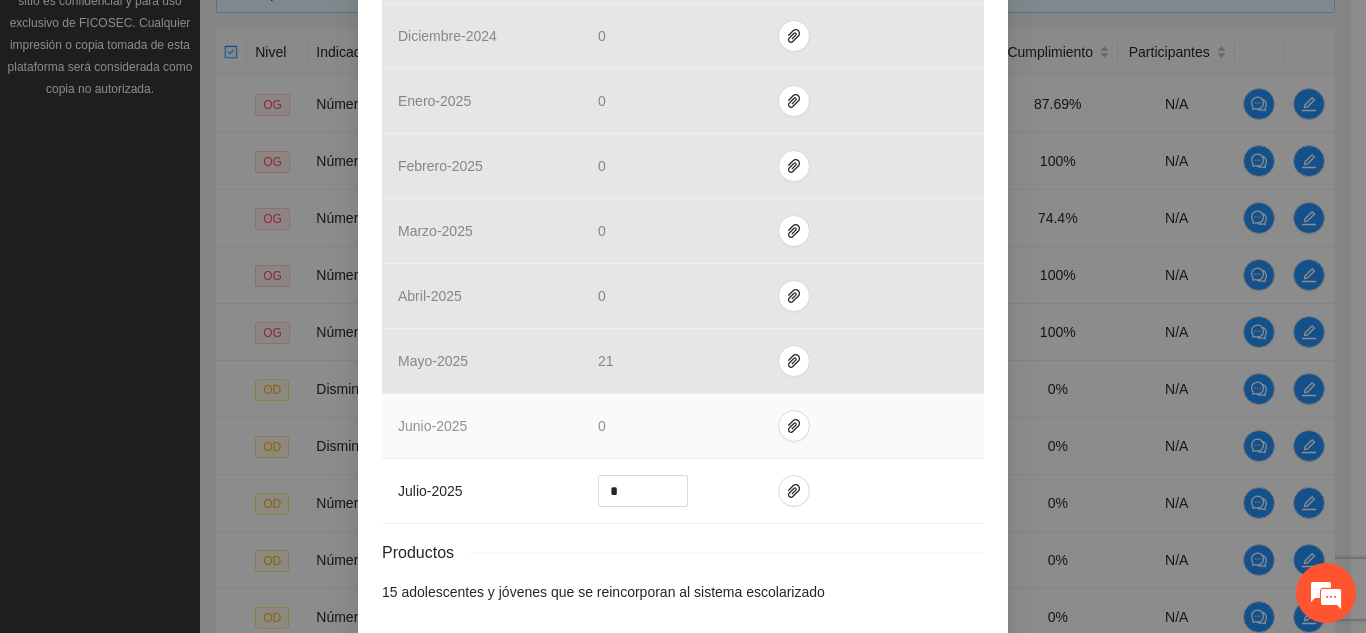 scroll, scrollTop: 827, scrollLeft: 0, axis: vertical 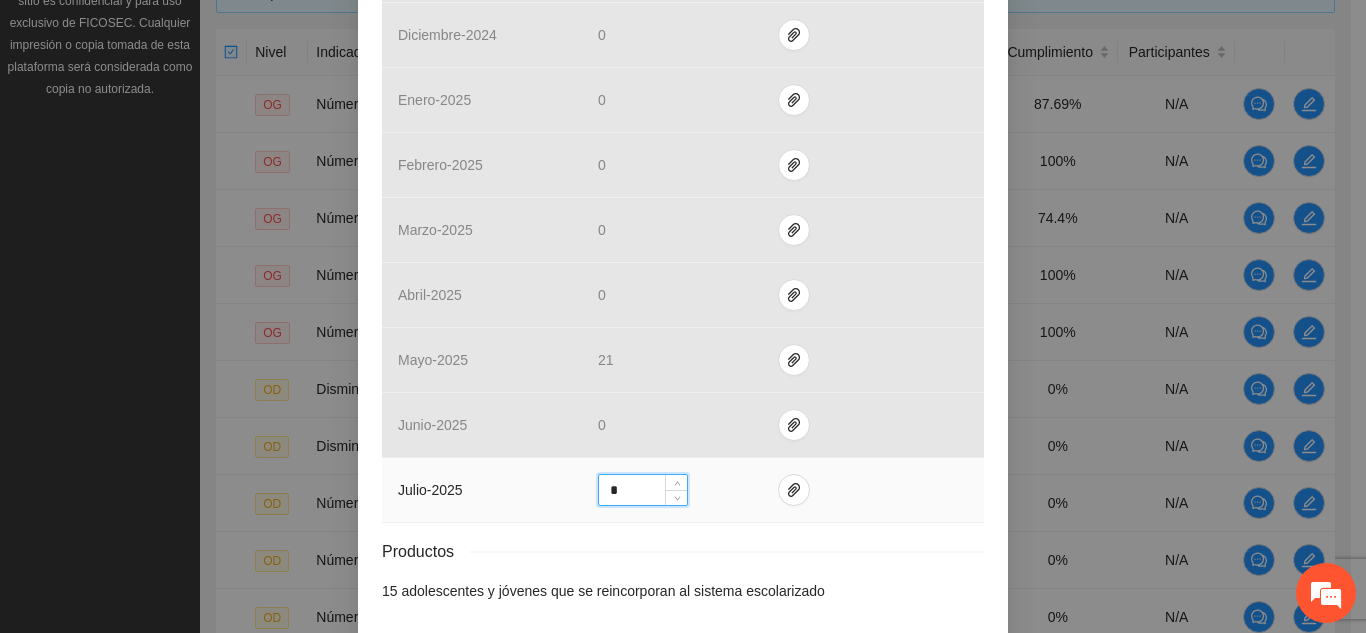 click on "*" at bounding box center (643, 490) 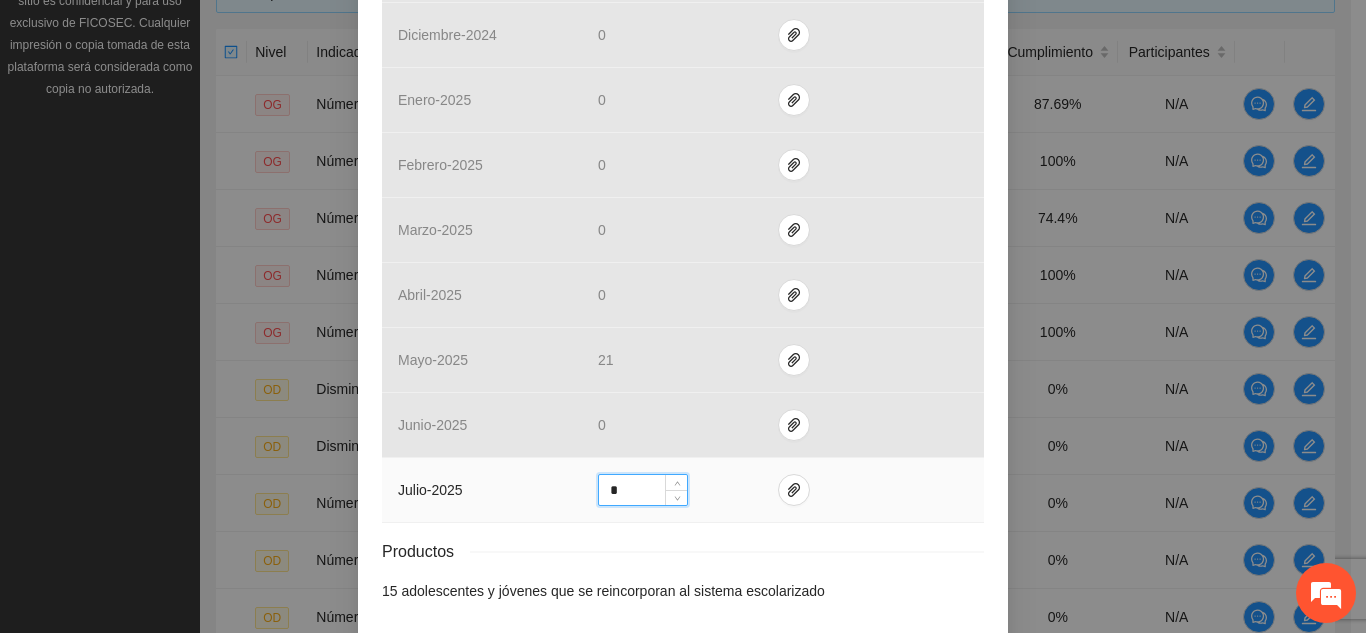 scroll, scrollTop: 910, scrollLeft: 0, axis: vertical 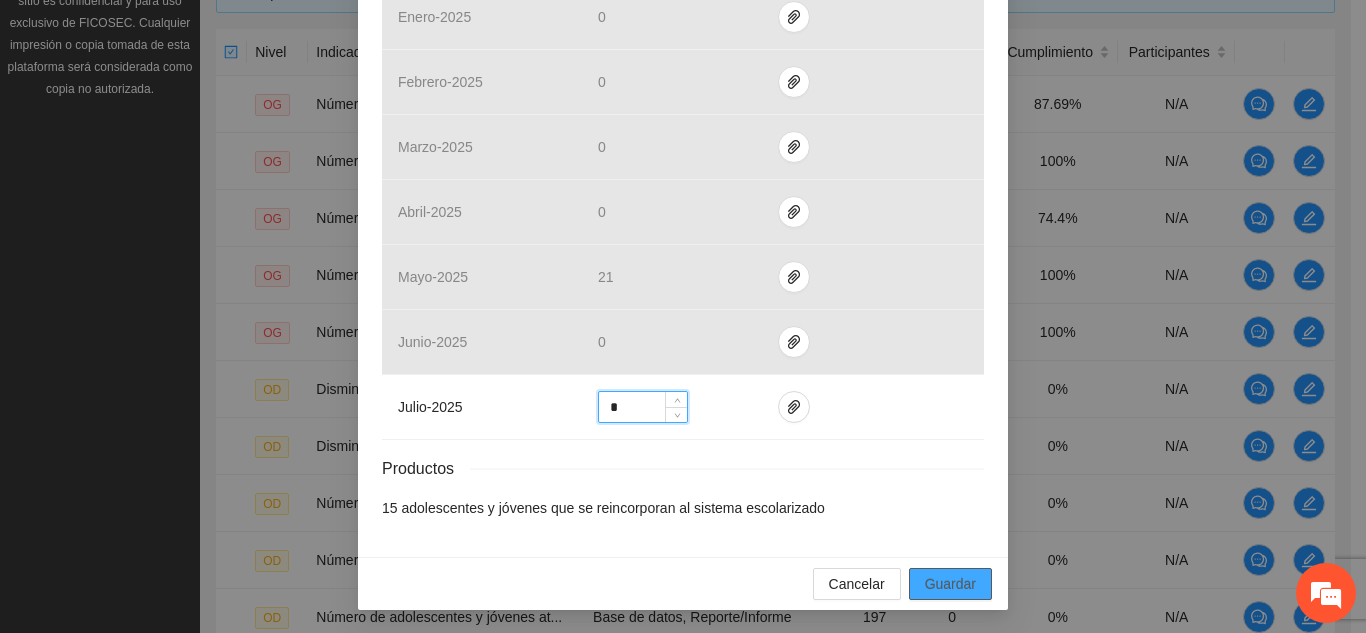 type on "*" 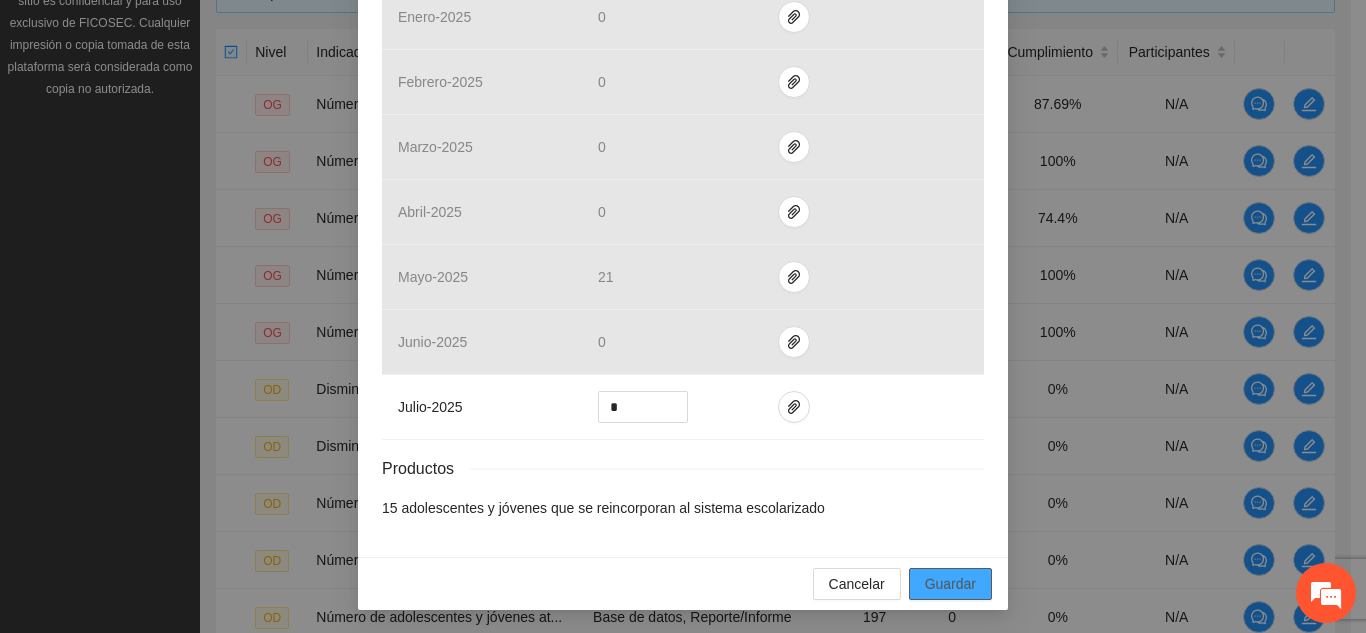 click on "Guardar" at bounding box center (950, 584) 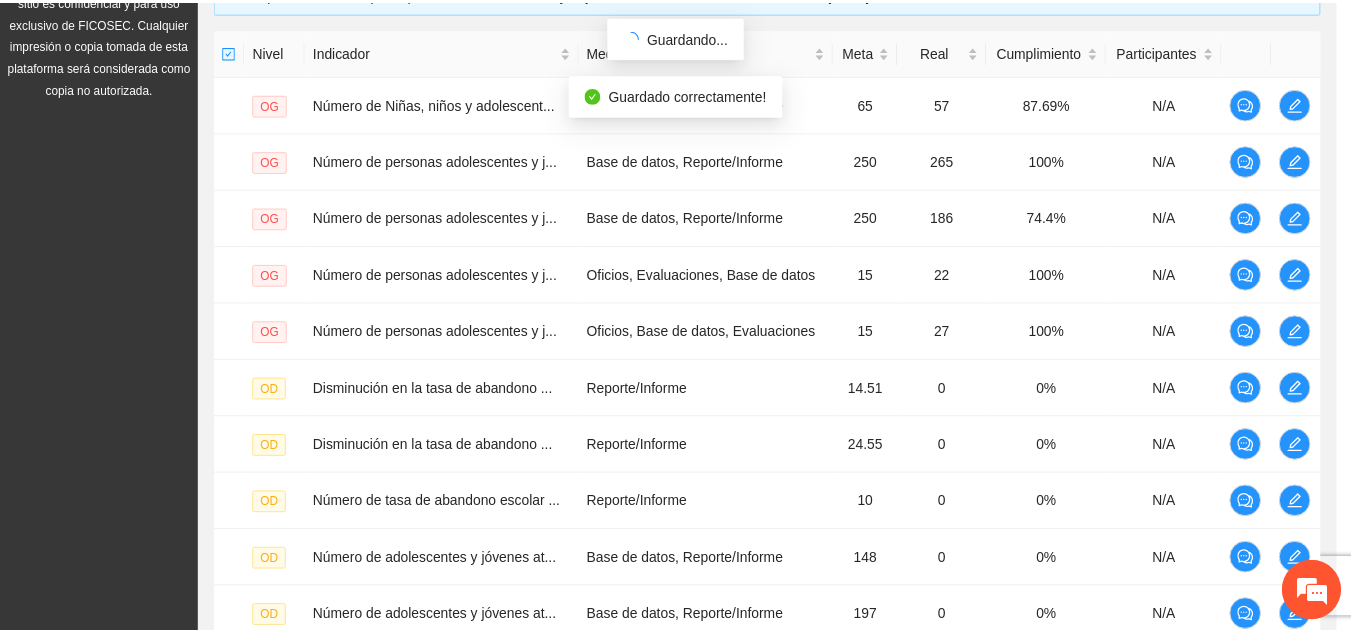 scroll, scrollTop: 810, scrollLeft: 0, axis: vertical 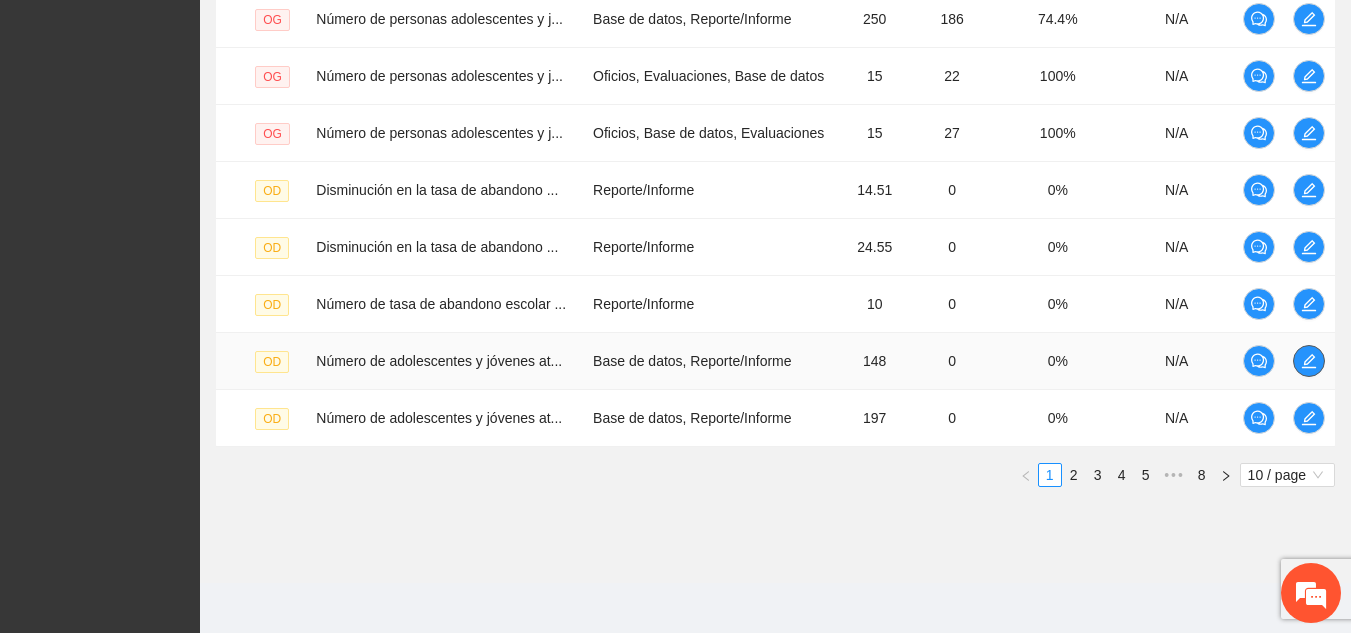 click 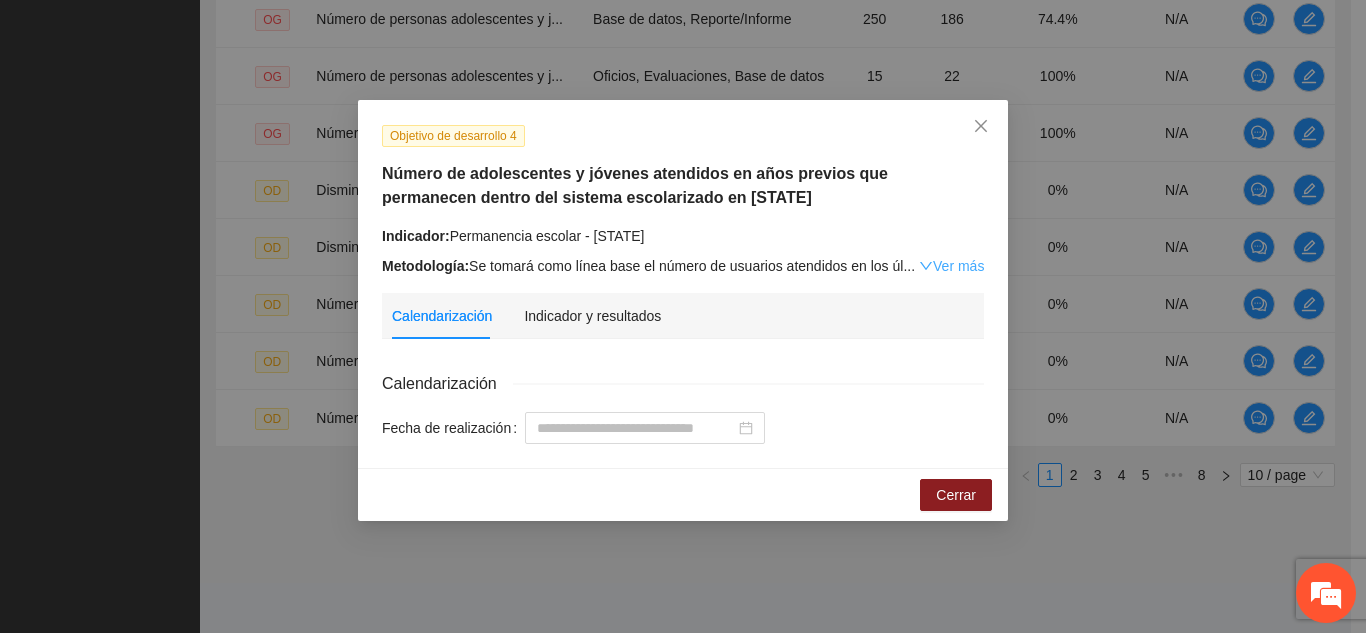 click on "Ver más" at bounding box center (951, 266) 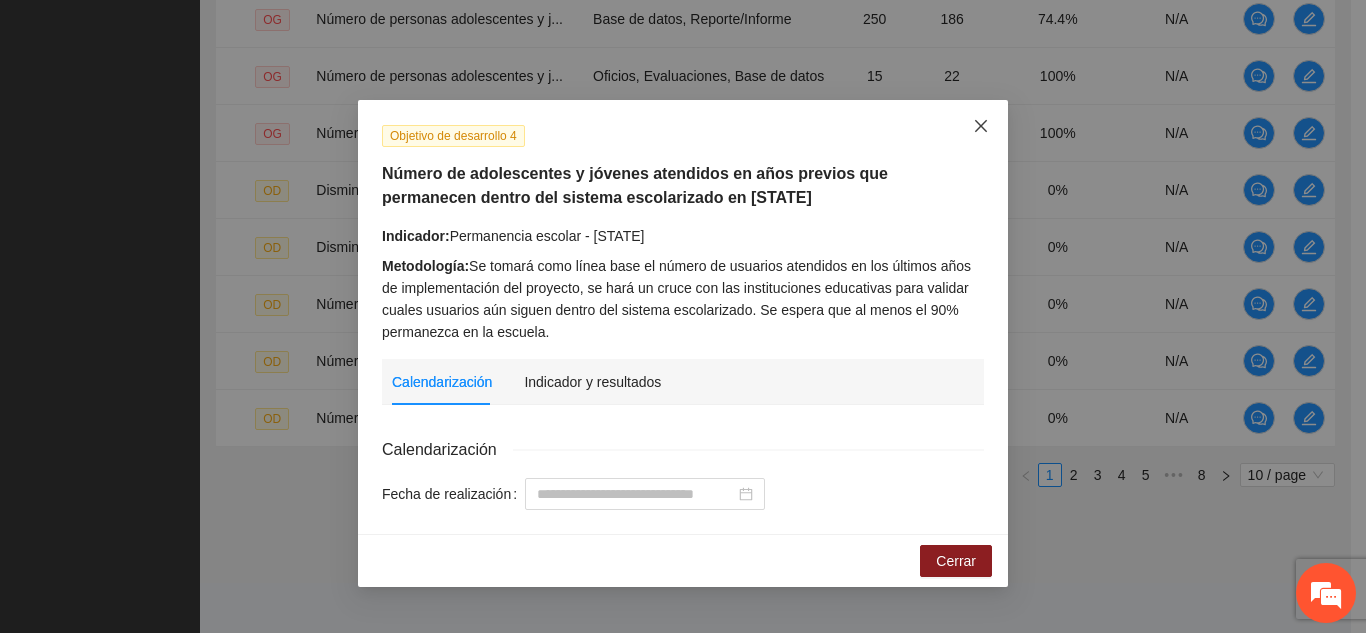 click 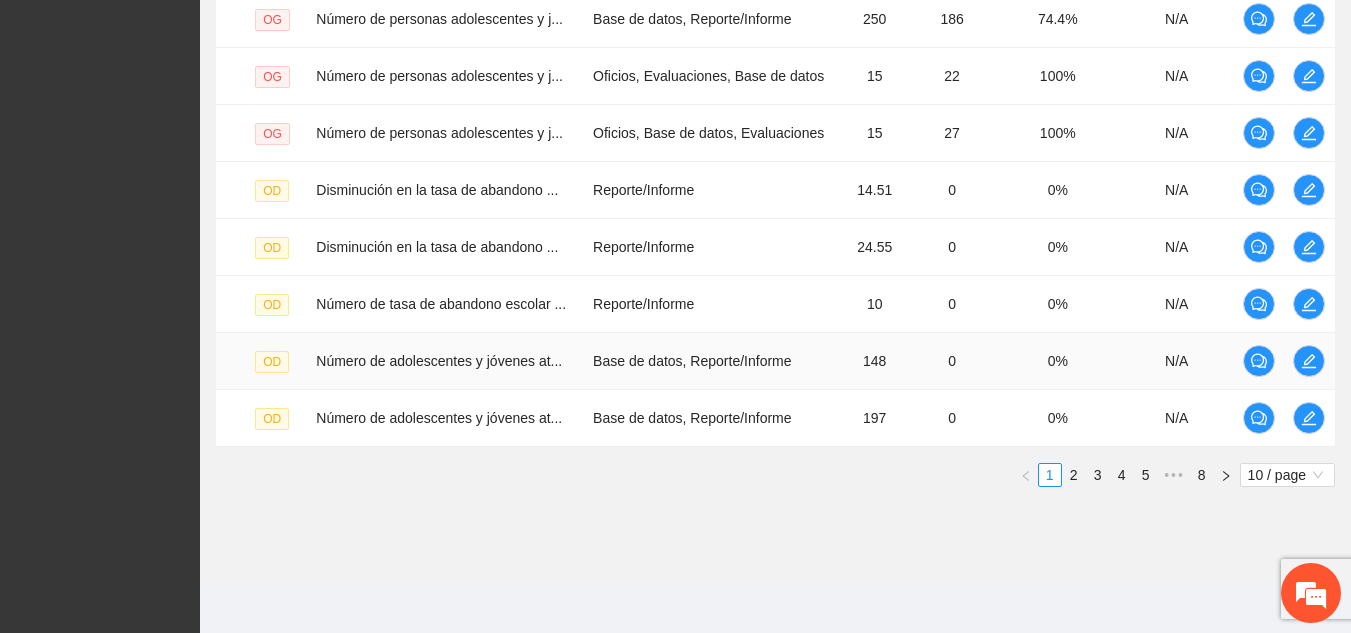 click on "148" at bounding box center (874, 361) 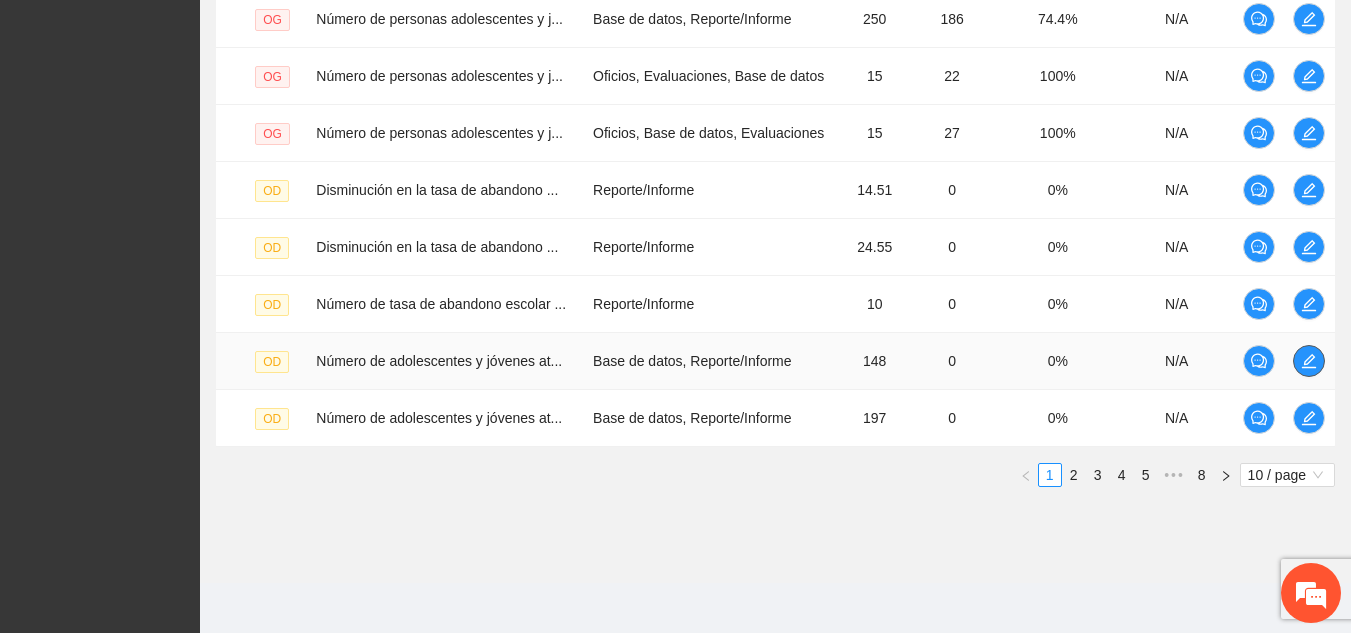 click at bounding box center [1309, 361] 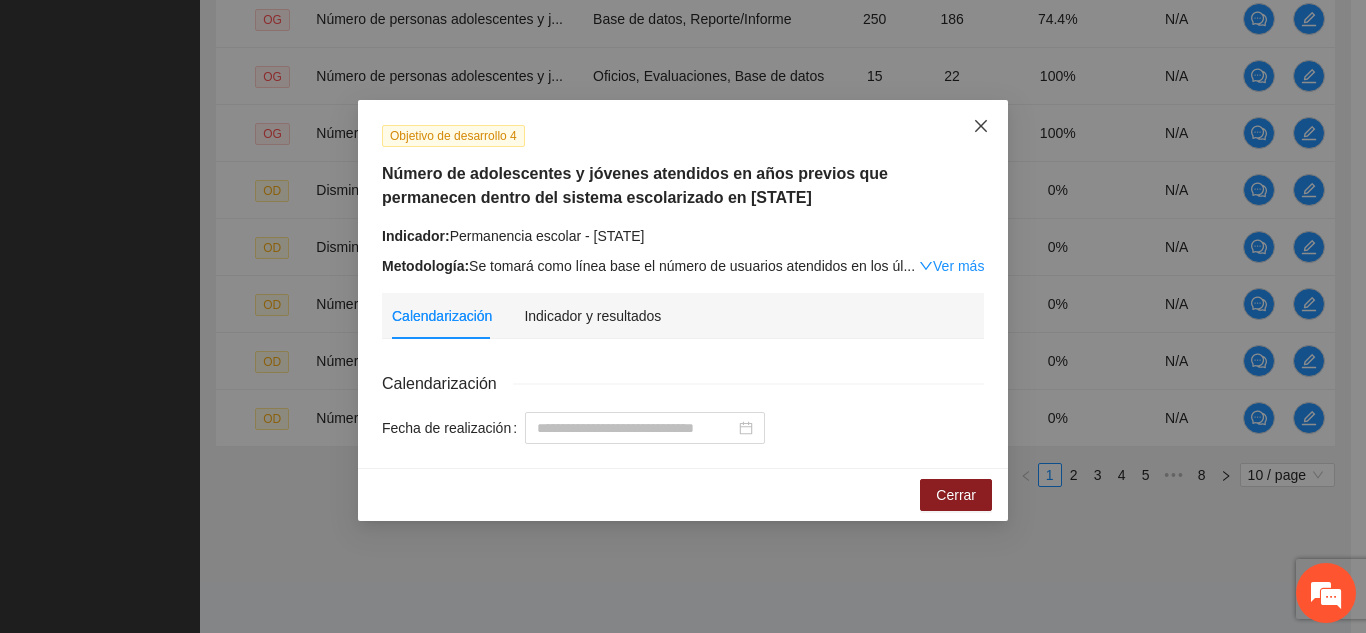 click 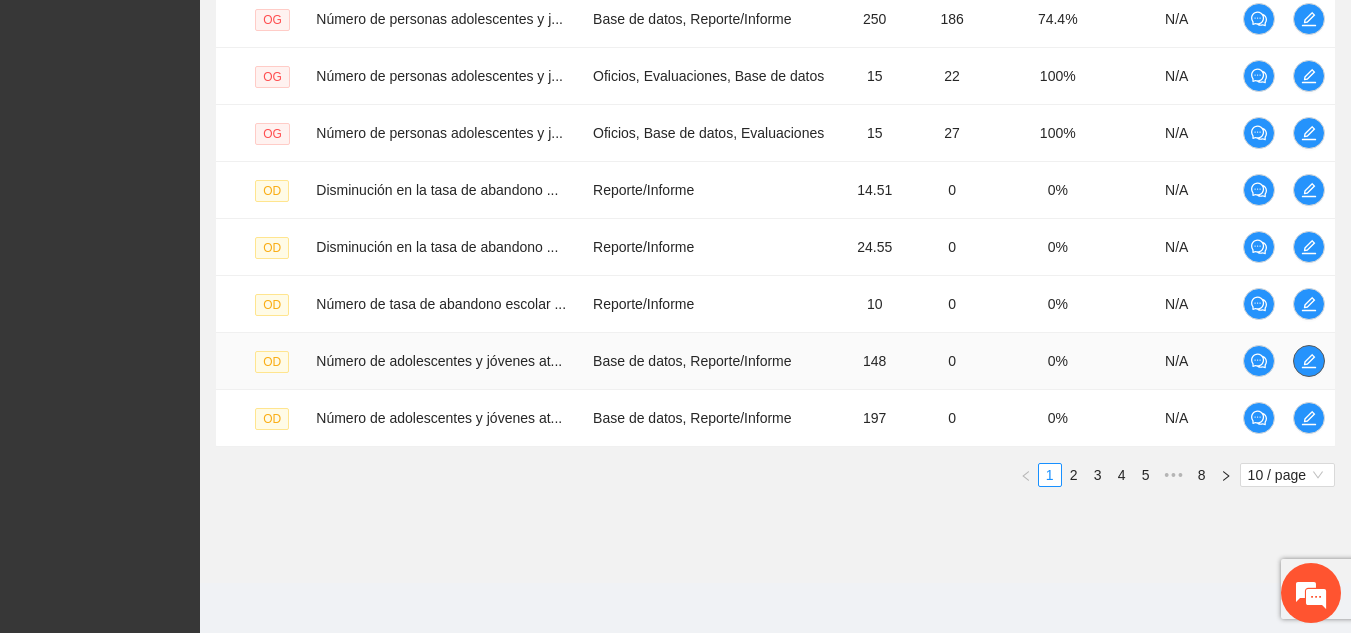 scroll, scrollTop: 676, scrollLeft: 0, axis: vertical 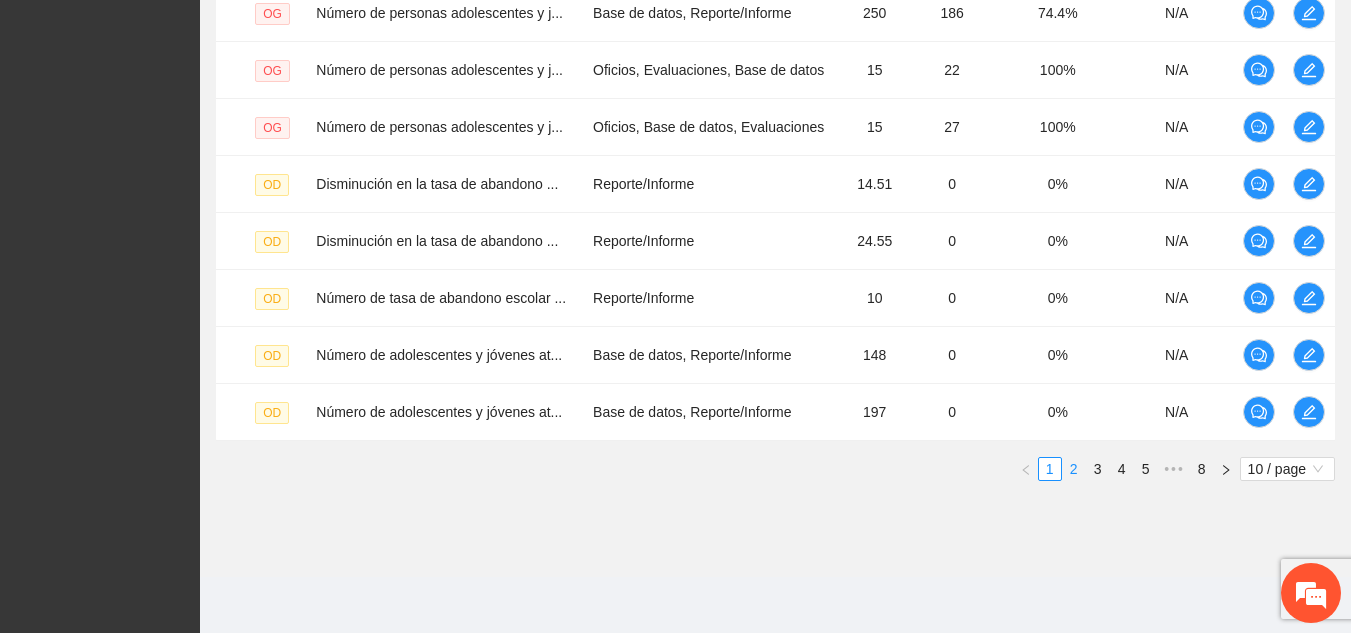 click on "2" at bounding box center [1074, 469] 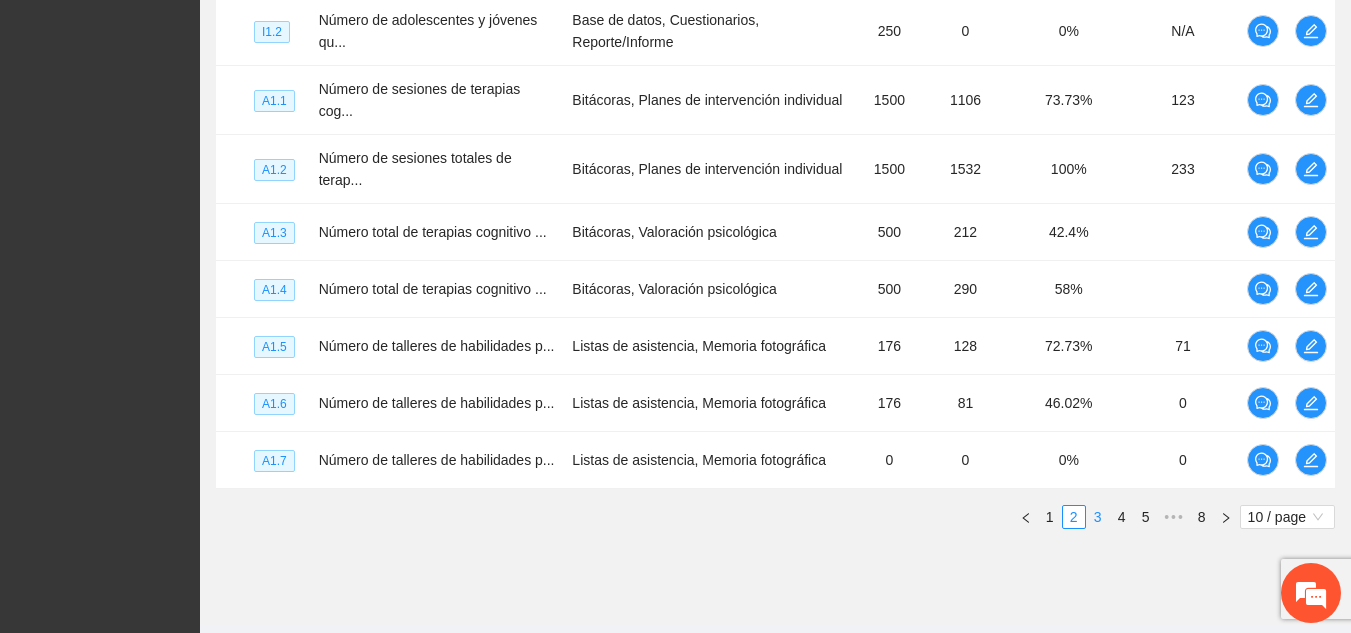 click on "3" at bounding box center (1098, 517) 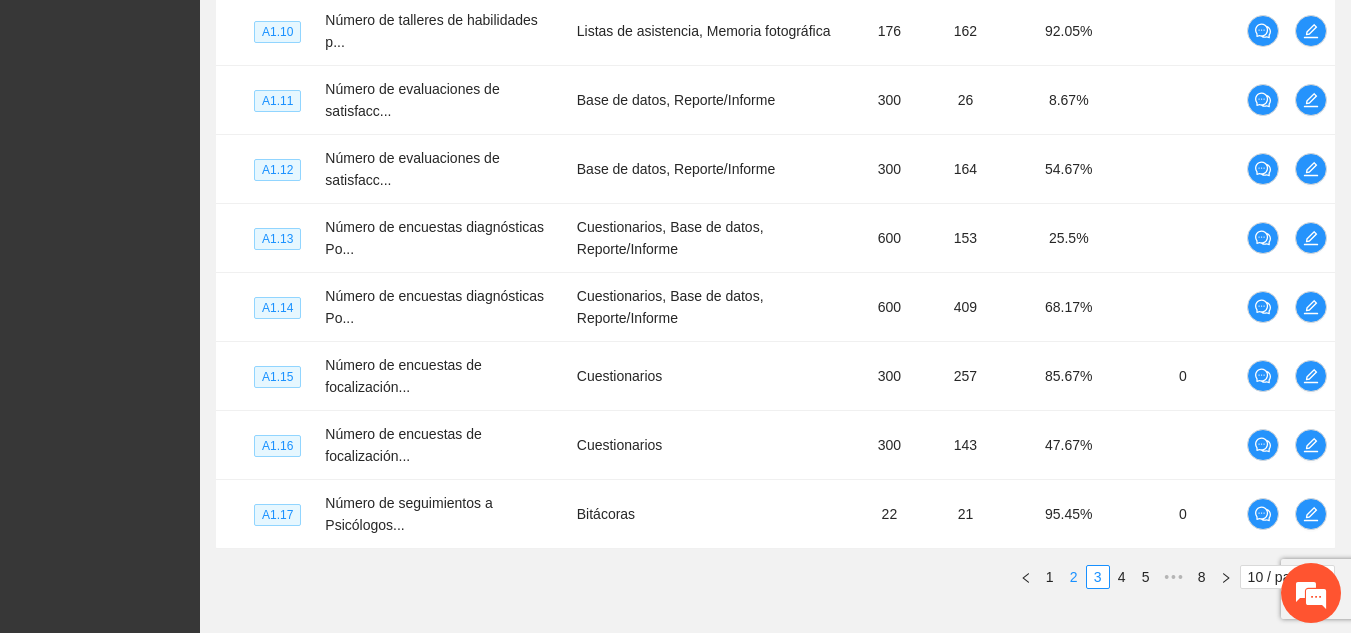 click on "2" at bounding box center [1074, 577] 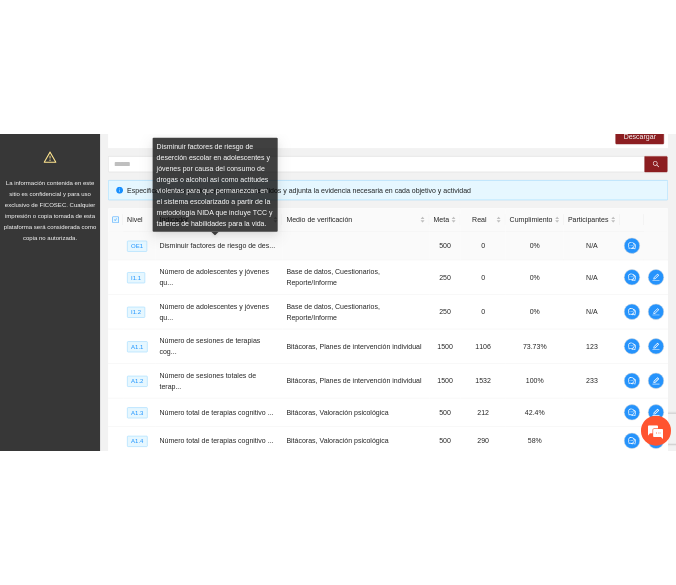 scroll, scrollTop: 349, scrollLeft: 0, axis: vertical 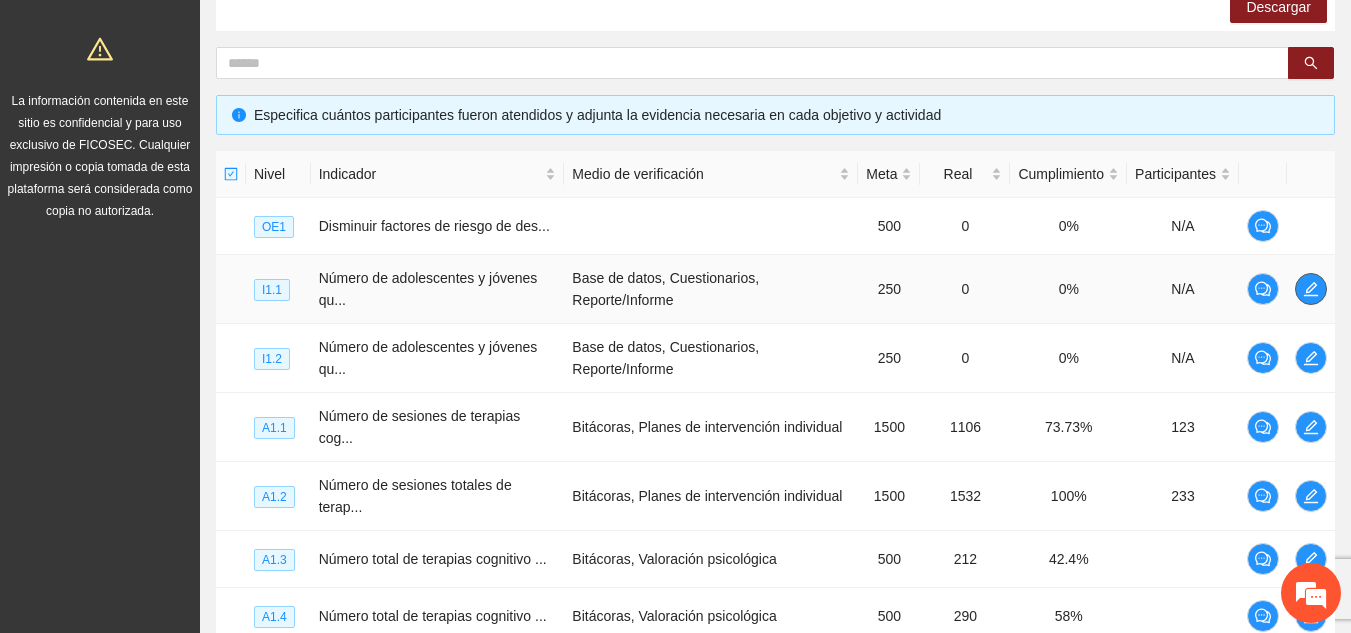 click 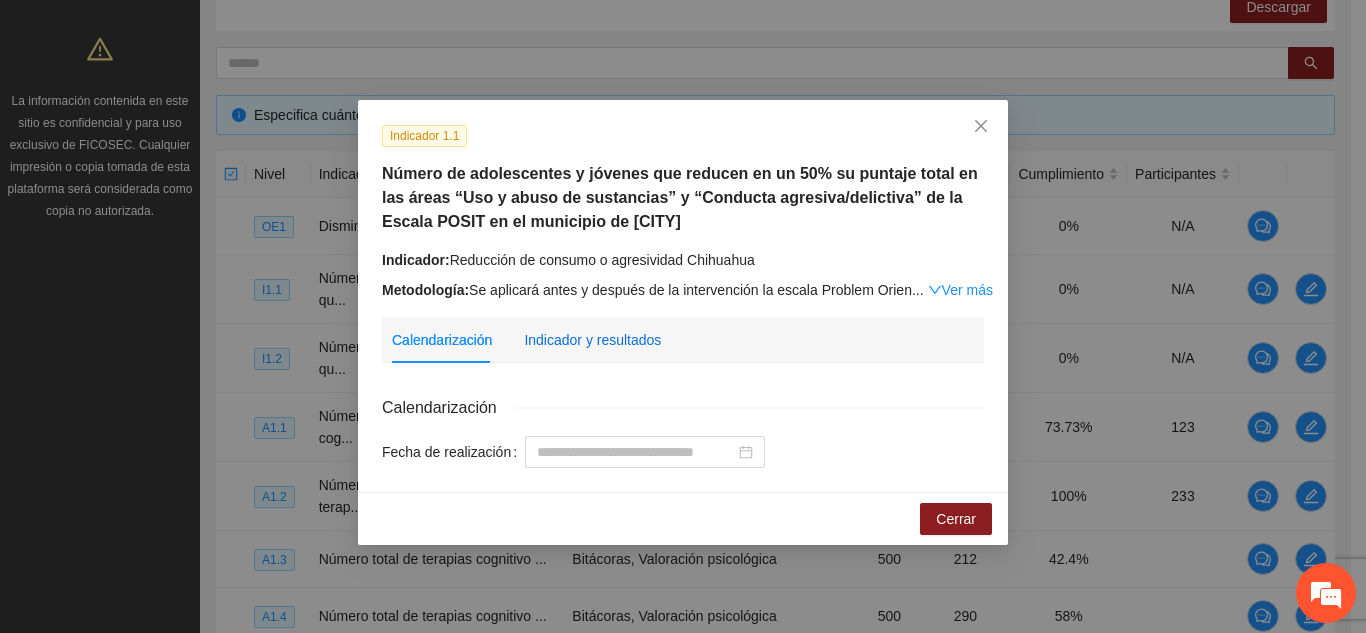 click on "Indicador y resultados" at bounding box center [592, 340] 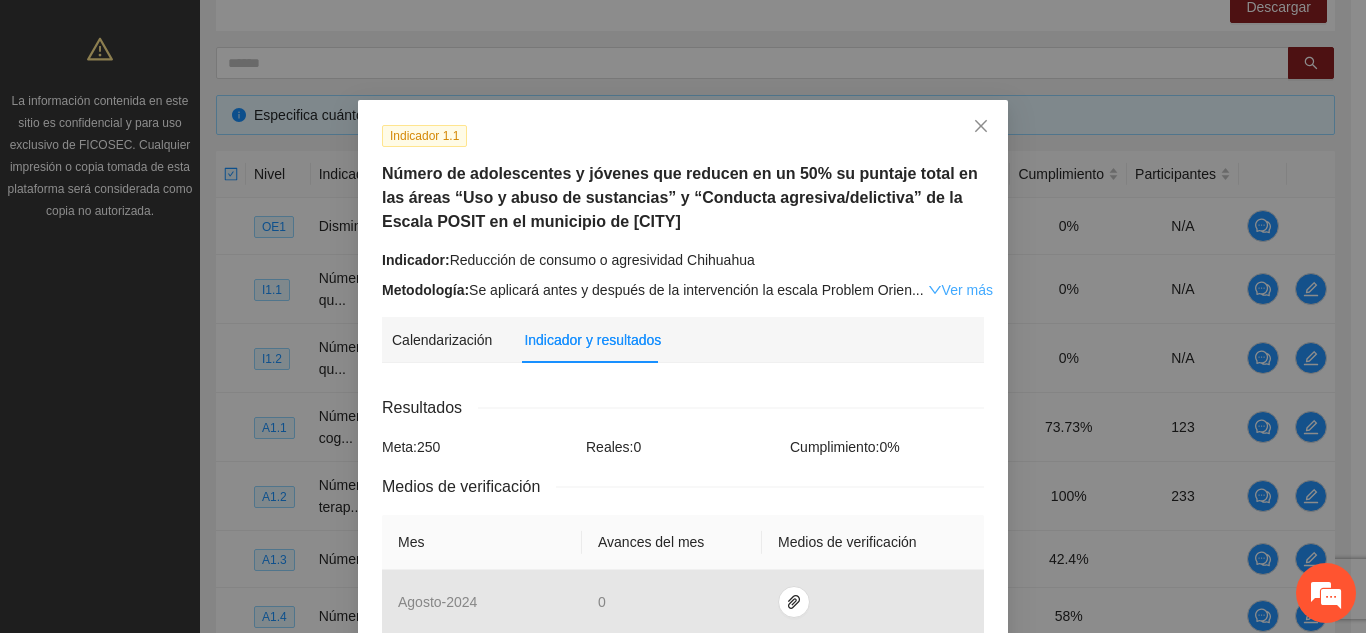 click on "Ver más" at bounding box center (960, 290) 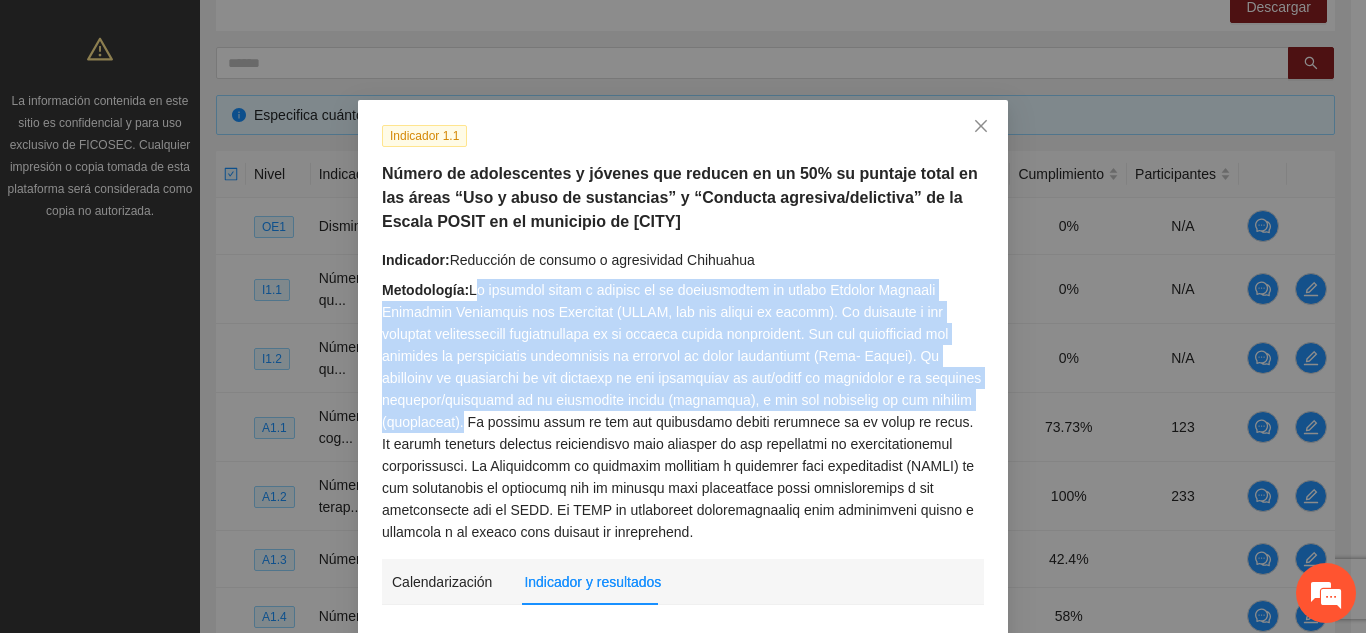 drag, startPoint x: 468, startPoint y: 287, endPoint x: 457, endPoint y: 421, distance: 134.45073 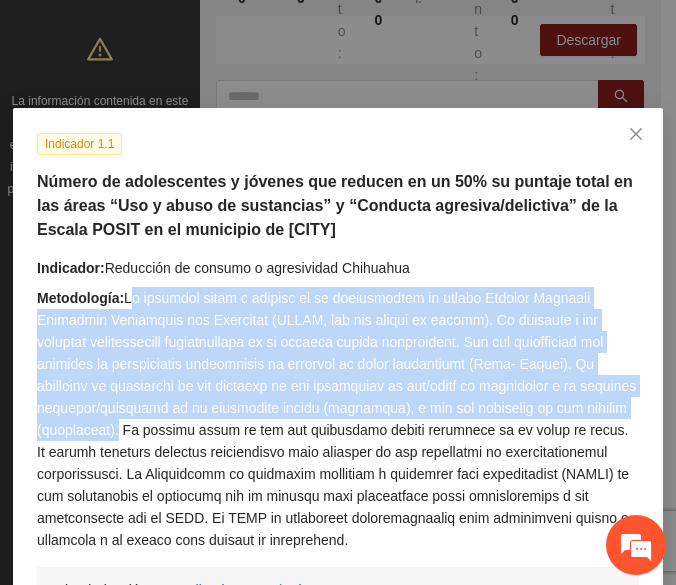 click on "Metodología:" at bounding box center (338, 419) 